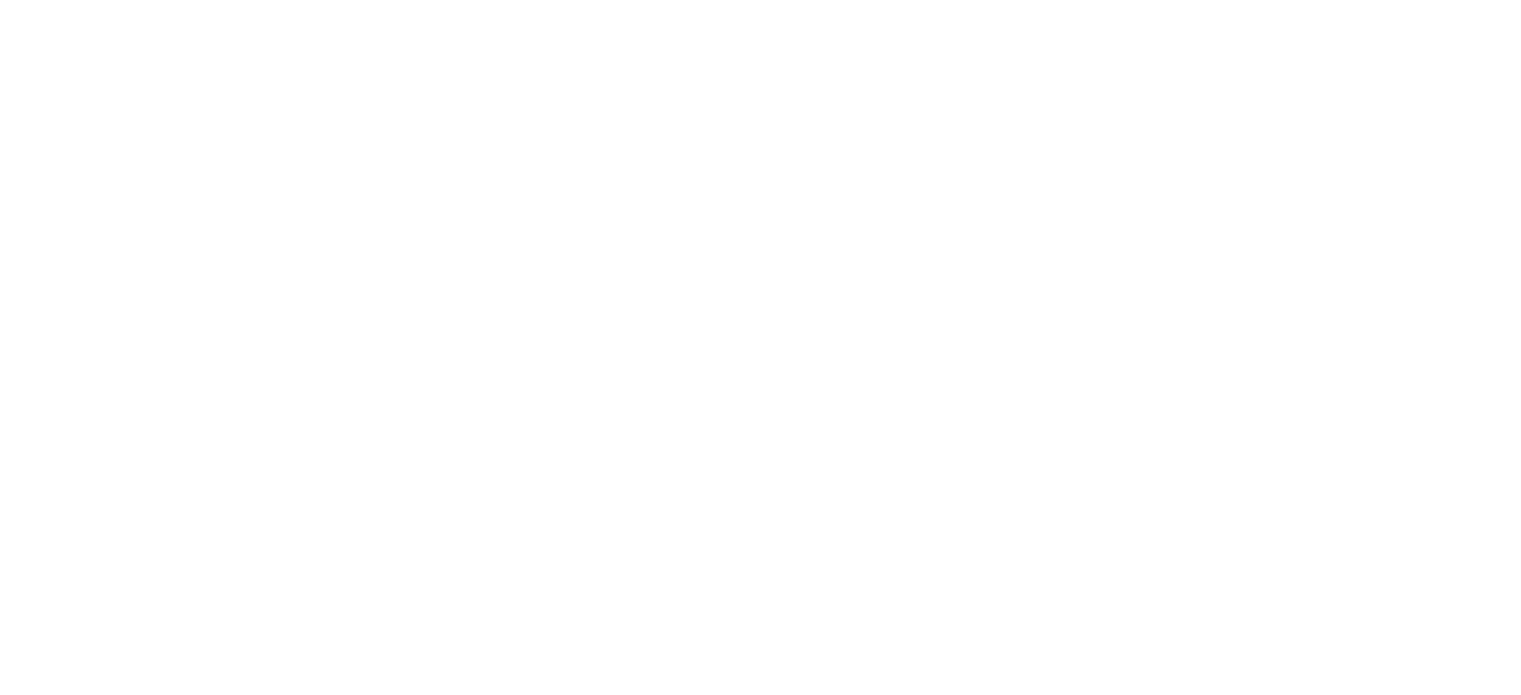 scroll, scrollTop: 0, scrollLeft: 0, axis: both 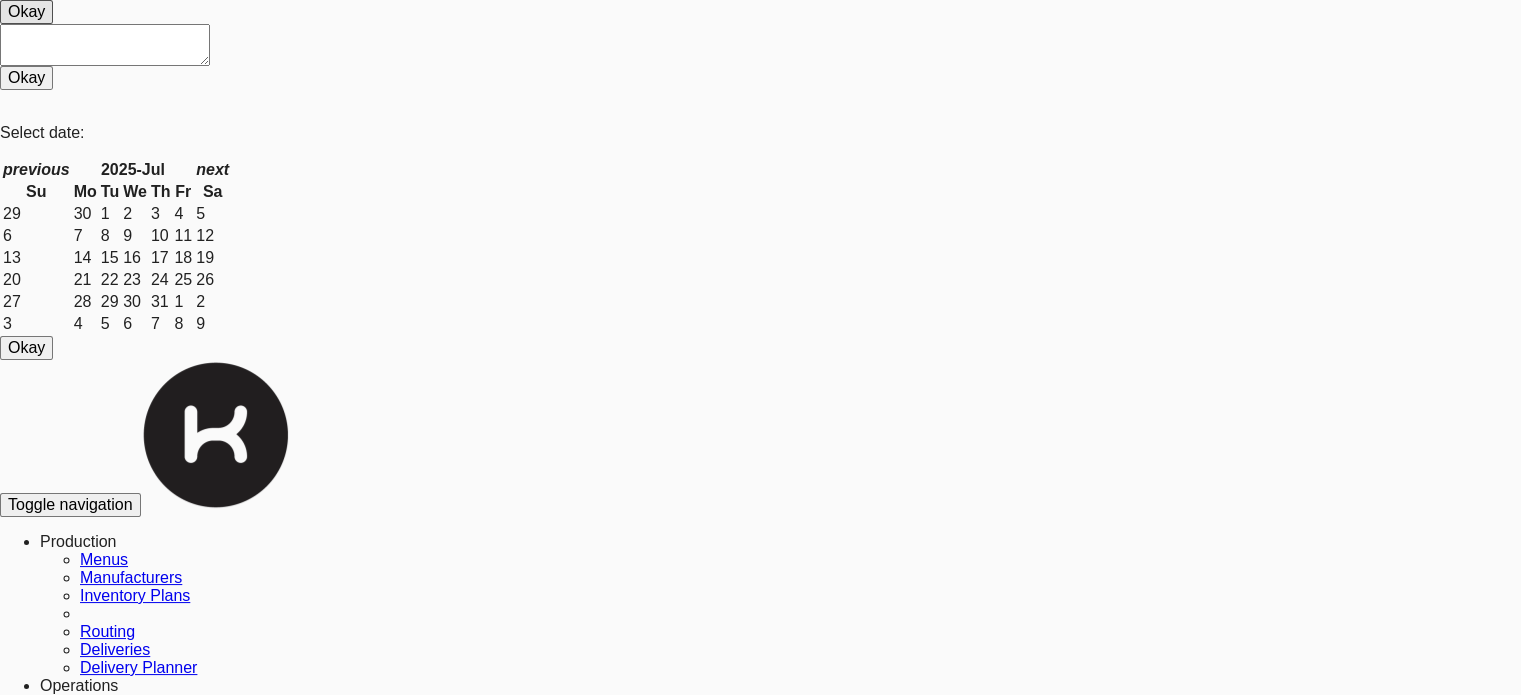 click on "Marketing" at bounding box center (78, 541) 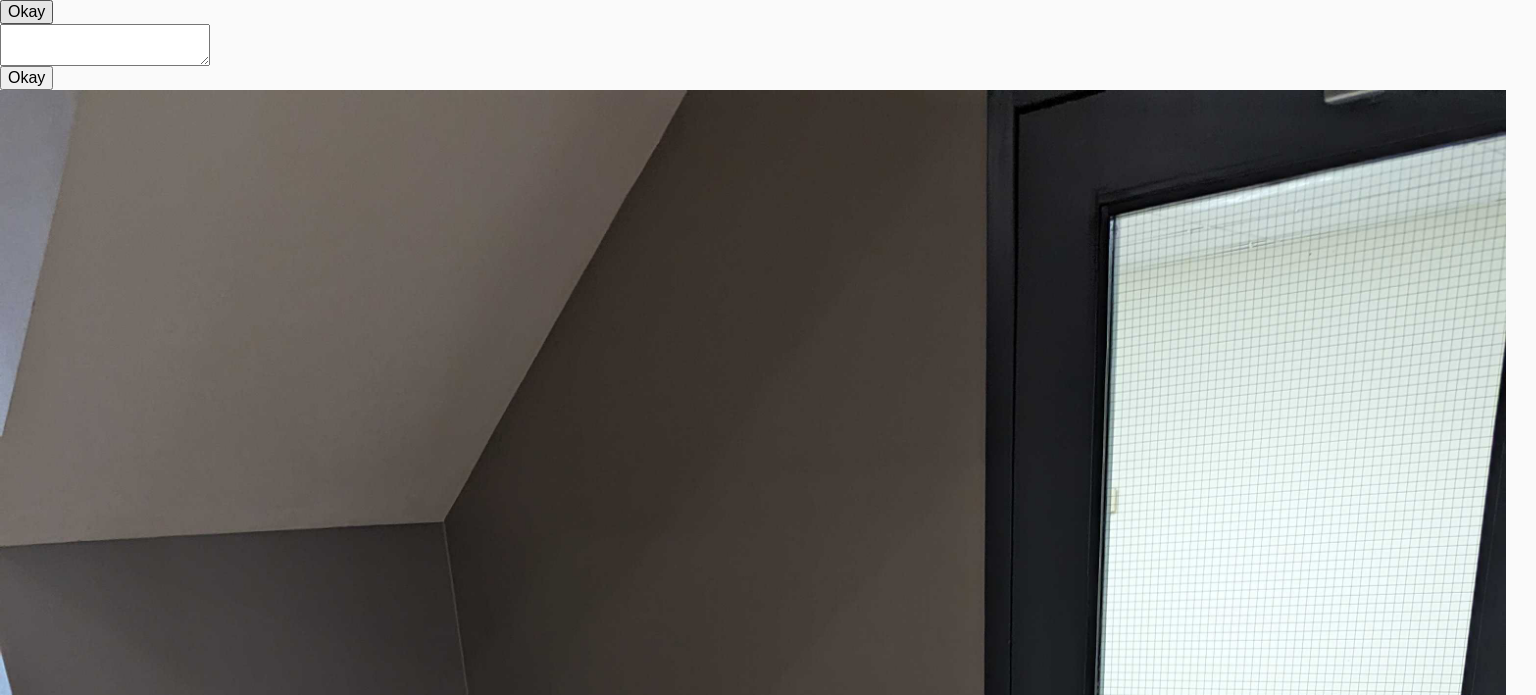 click at bounding box center [760, 1092] 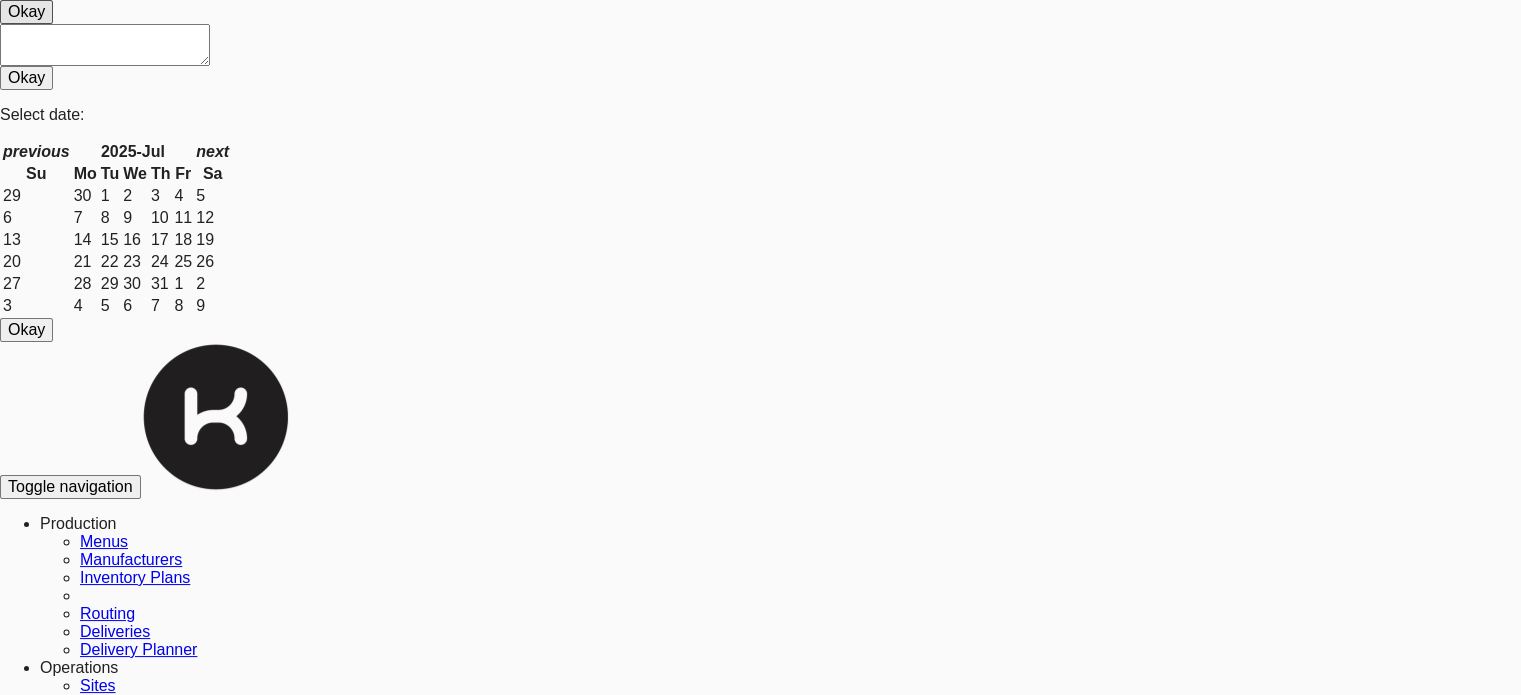 click at bounding box center [379, 2135] 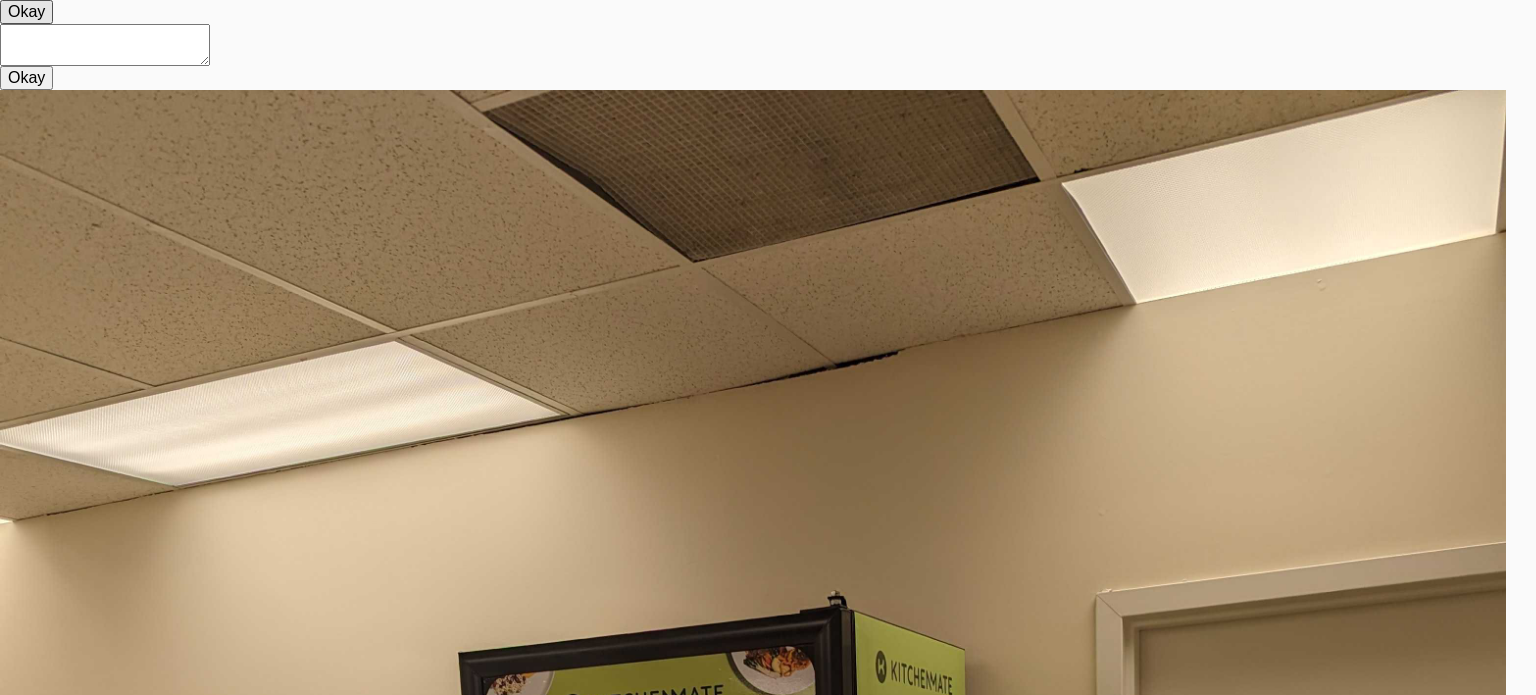 click at bounding box center [760, 1092] 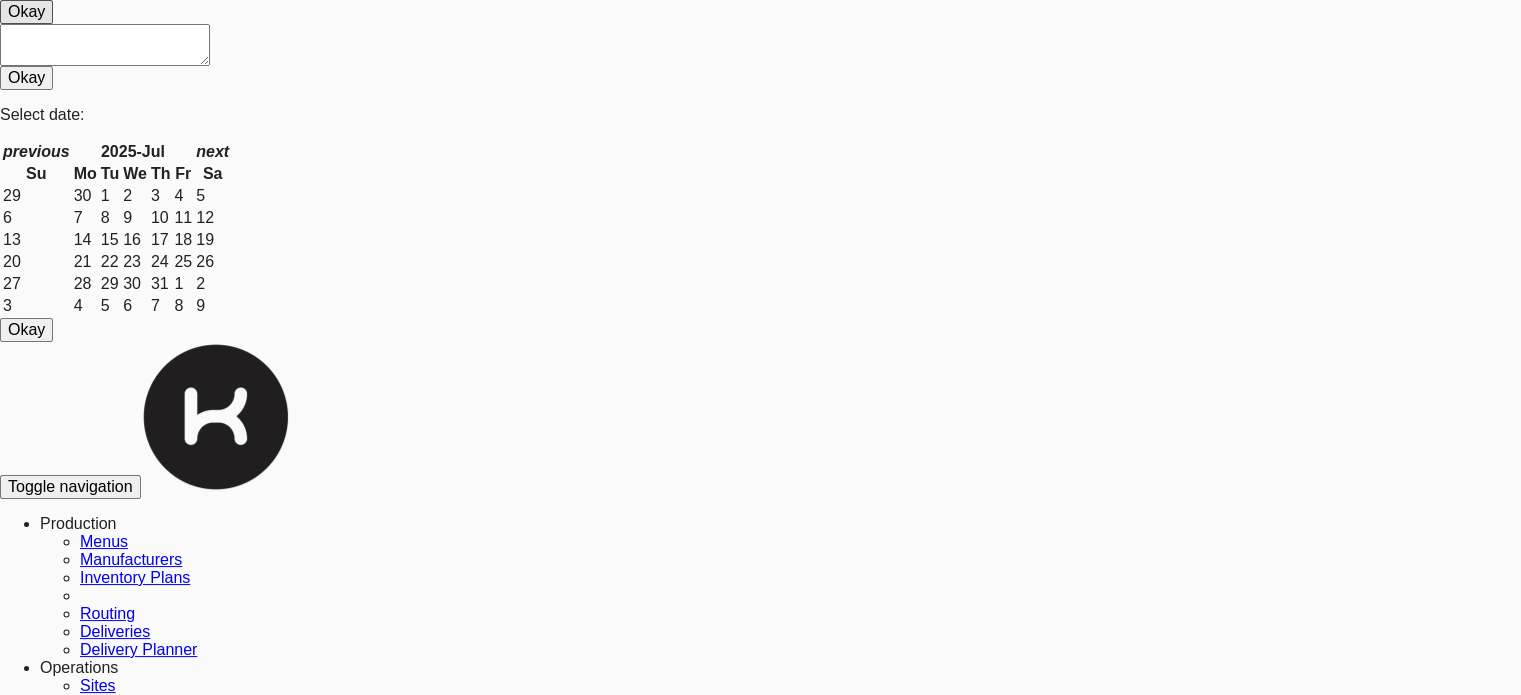 click at bounding box center (605, 2135) 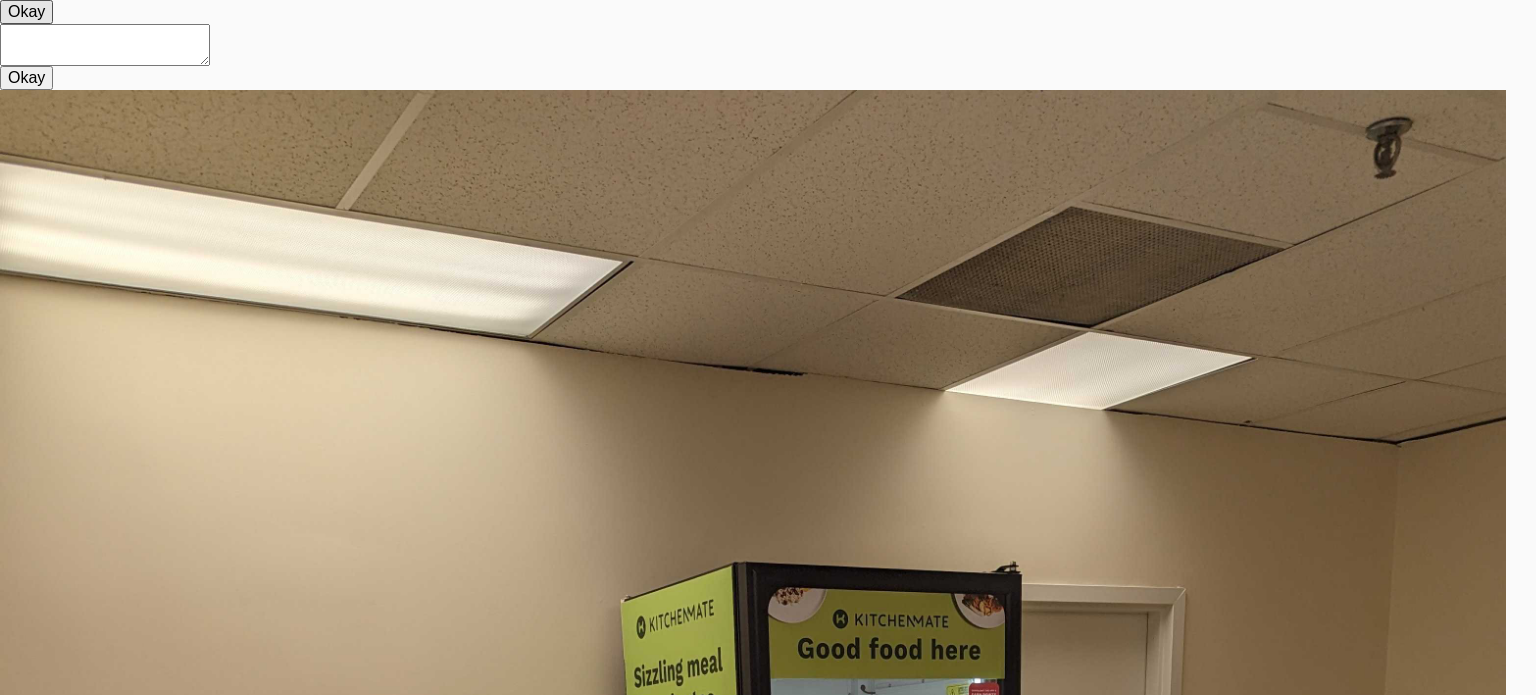 click at bounding box center [760, 1092] 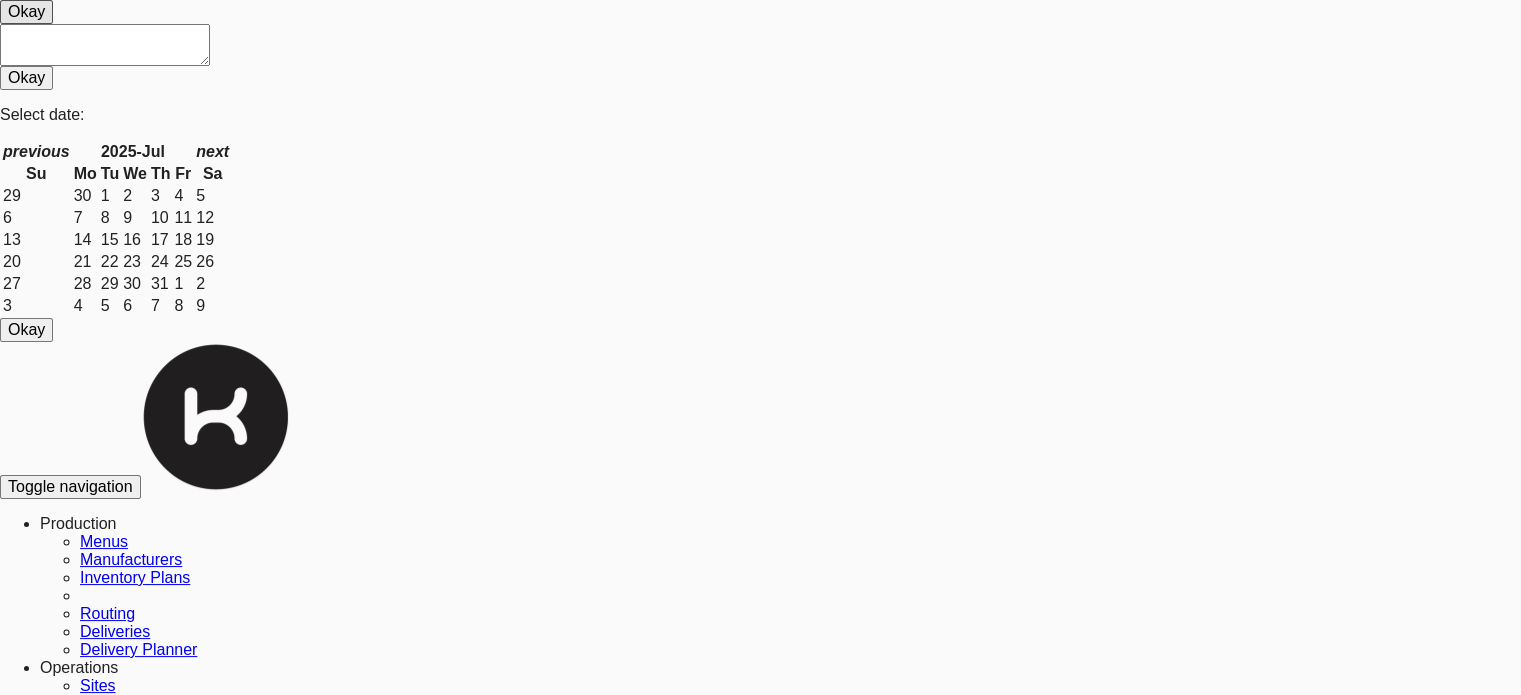 click at bounding box center (831, 2135) 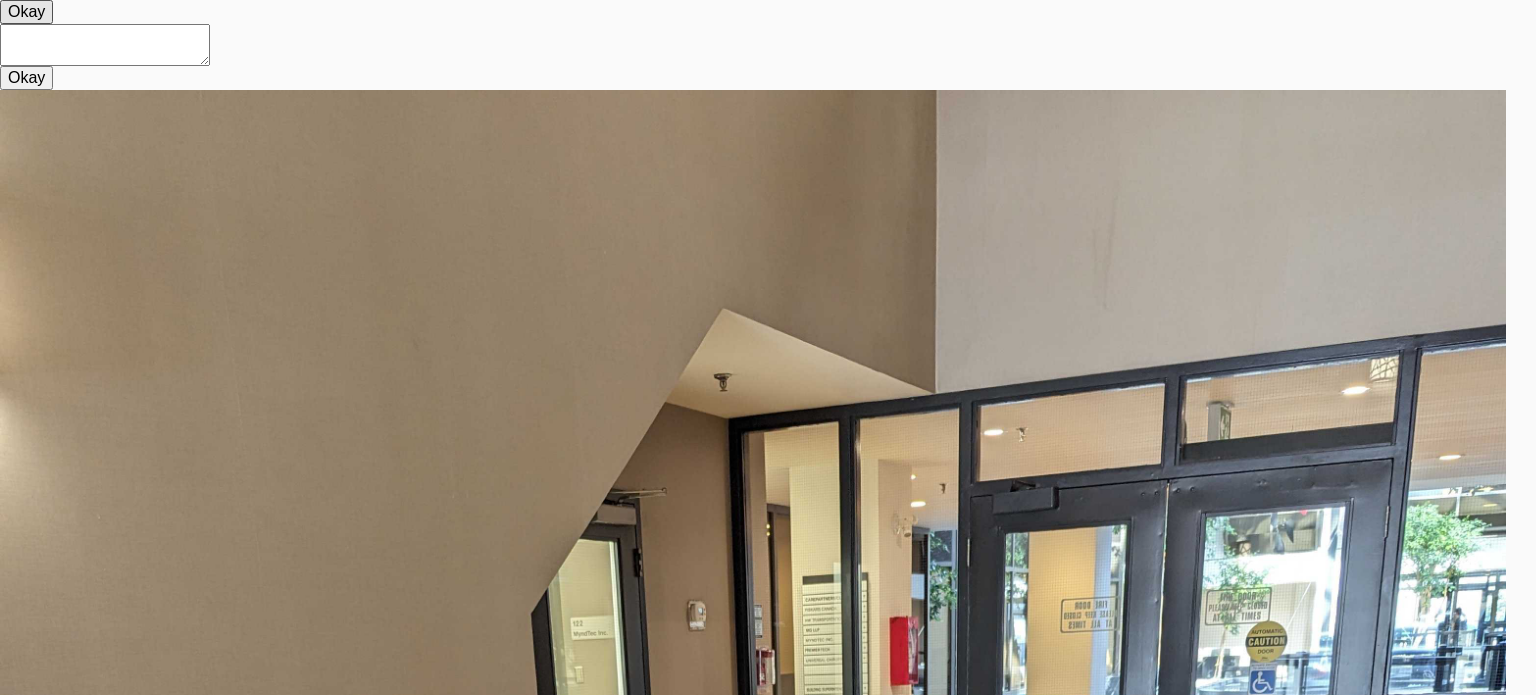 click at bounding box center [760, 1092] 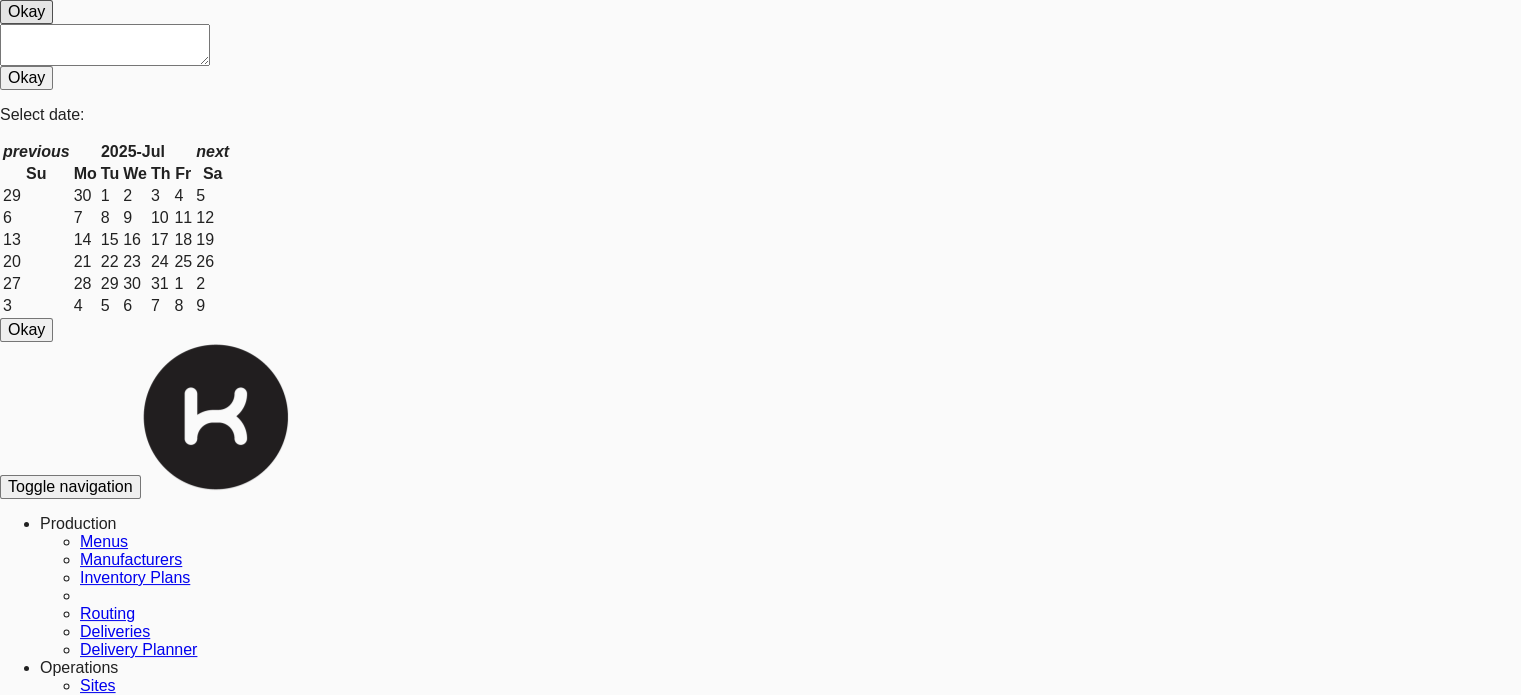 click at bounding box center [1057, 2135] 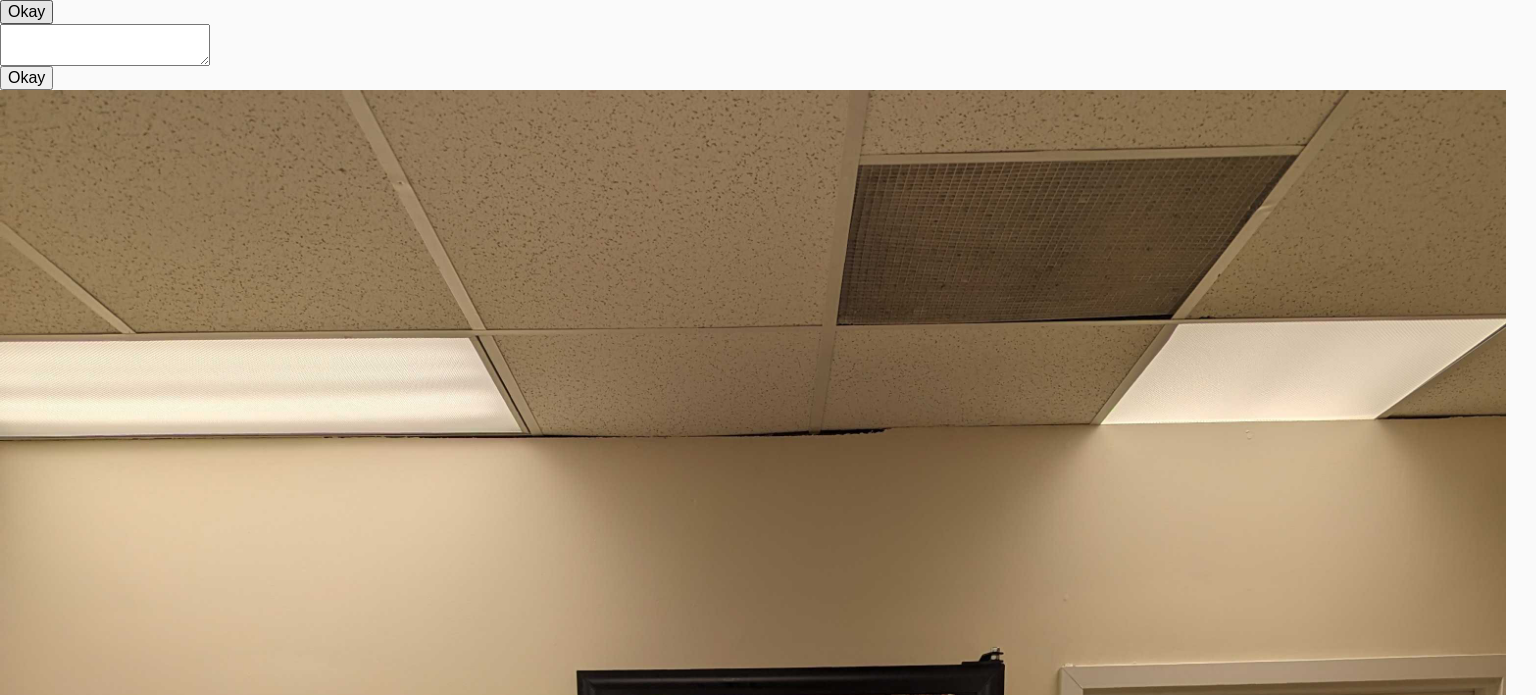 click at bounding box center (760, 1092) 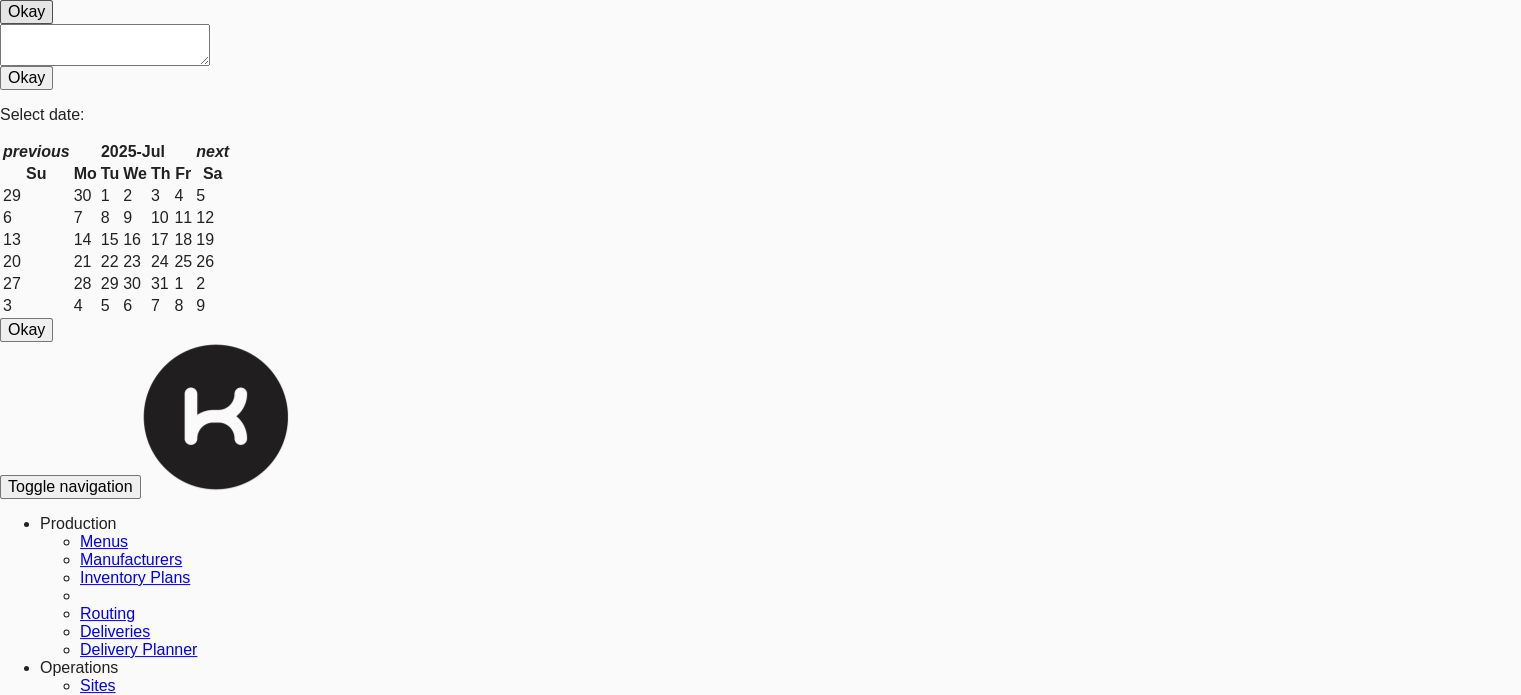click at bounding box center [1283, 2135] 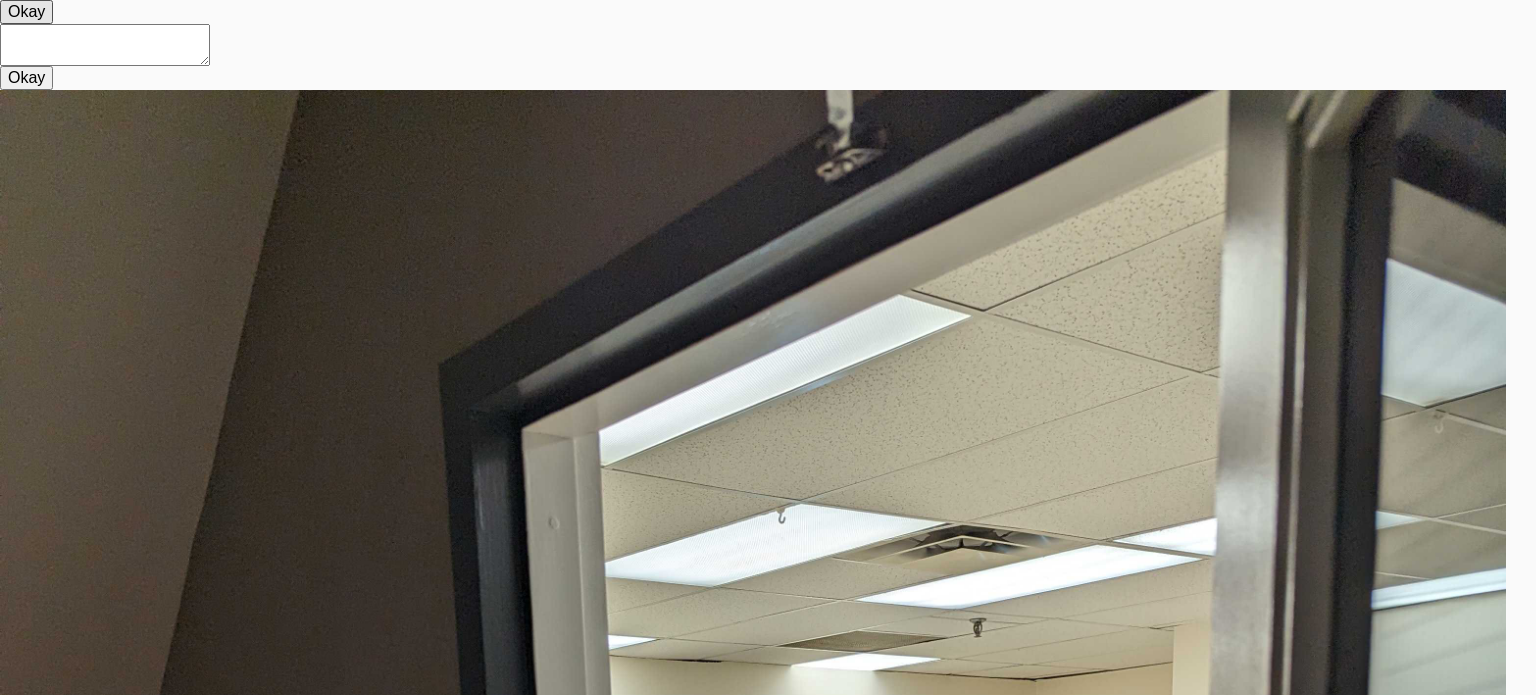 click at bounding box center [760, 1092] 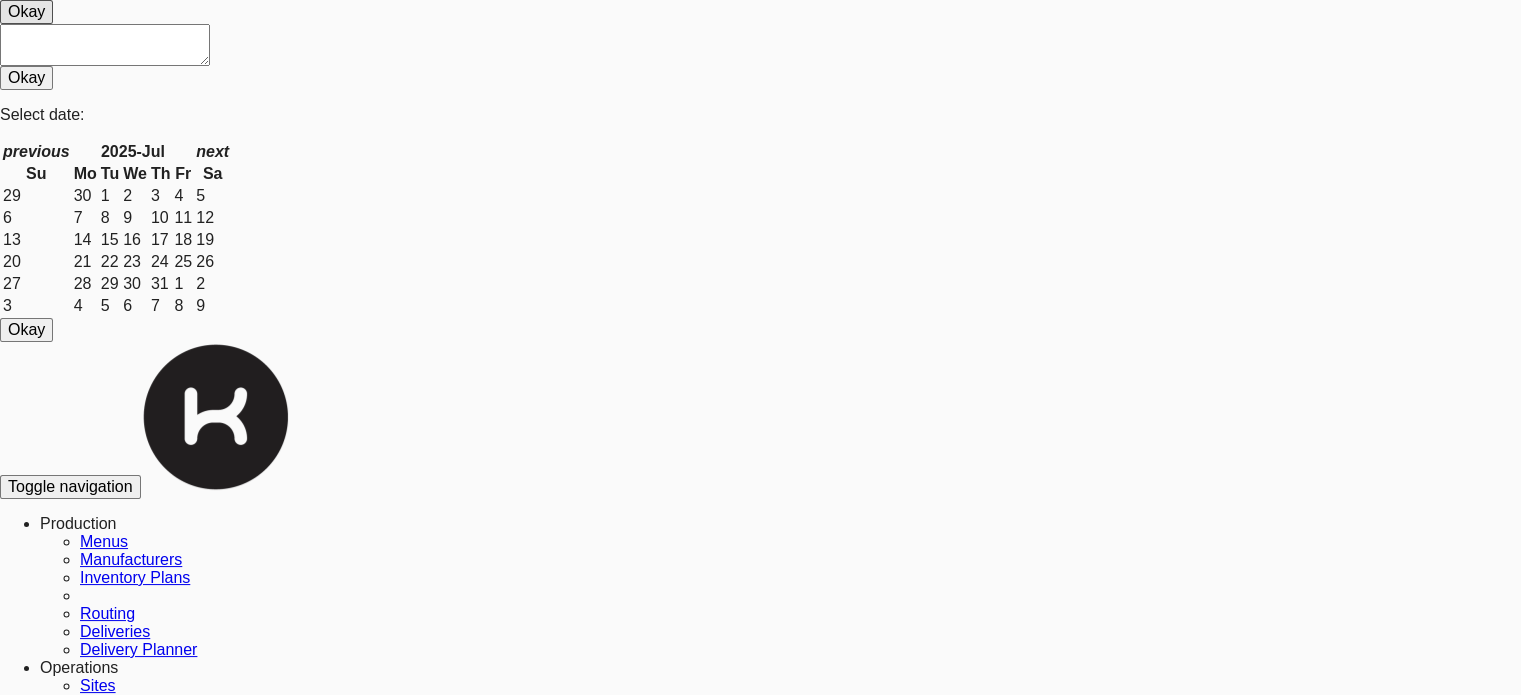 click on "Marketing" at bounding box center [78, 523] 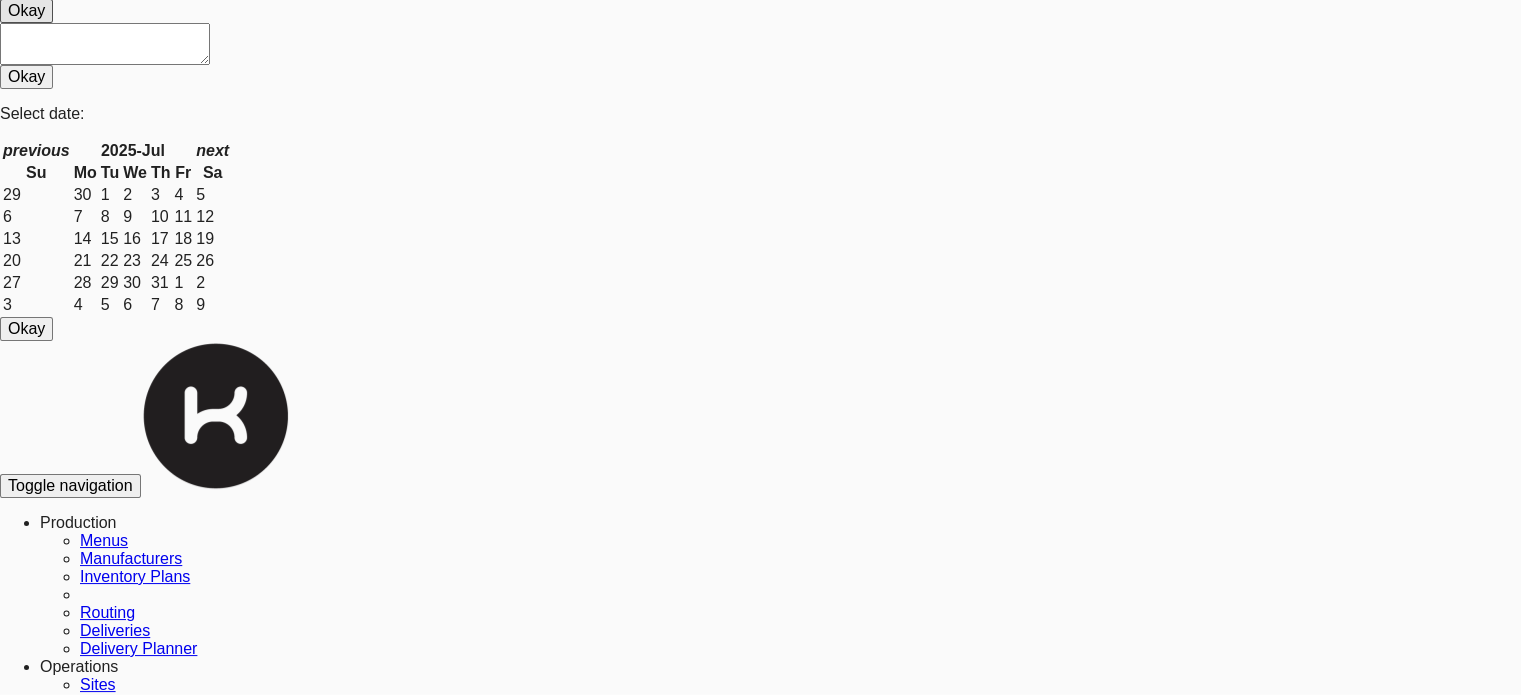 scroll, scrollTop: 0, scrollLeft: 0, axis: both 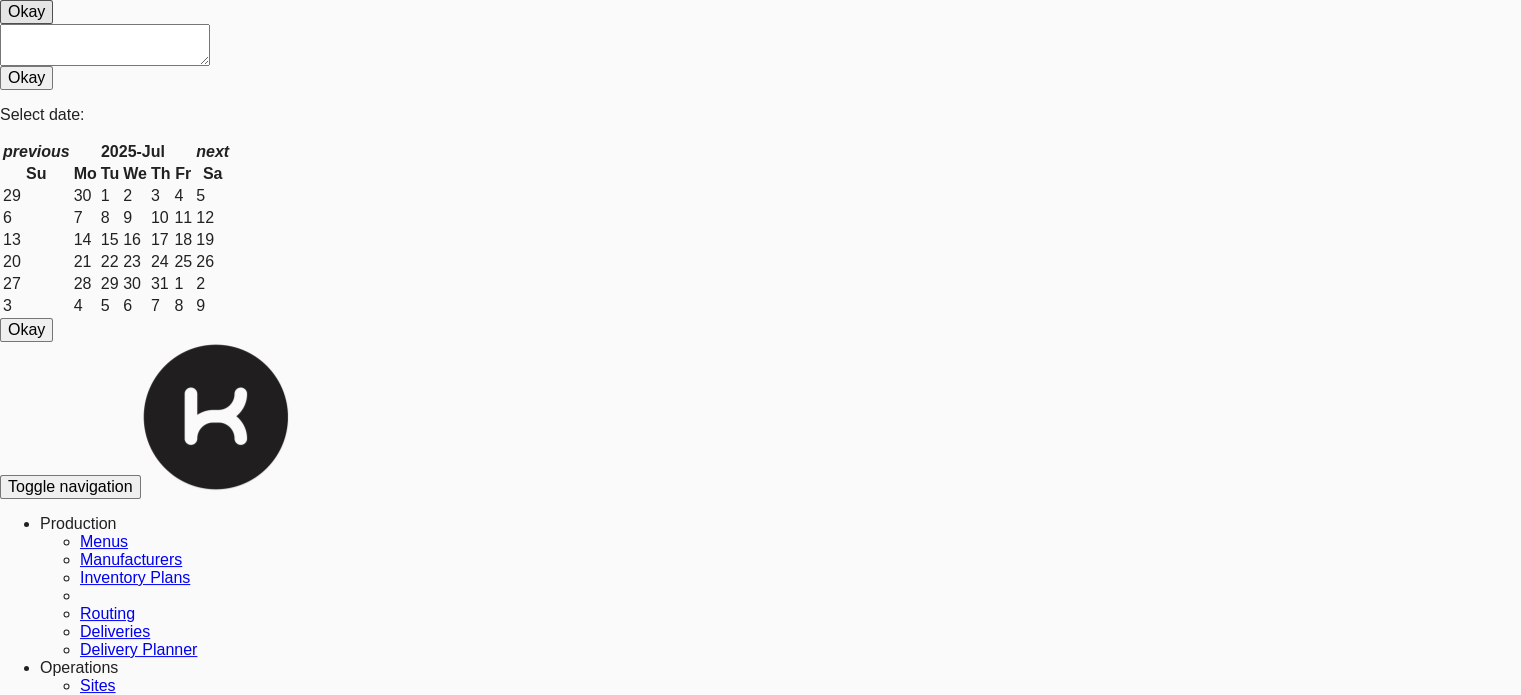 click on "Name This Week Last Week Total Points Last Order Registered Admin   [FIRST] [LAST] 0 0 8 1418   [TIME]   [TIME] Admin   [FIRST] [LAST] 0 0 0 500     [TIME] Admin   [FIRST] [LAST] 0 0 0 500     [TIME] Admin   [FIRST] [LAST] 0 0 5 2723   [TIME]   [TIME] Admin   [FIRST] [LAST] 0 0 1 1646   [TIME]   [TIME] Admin" at bounding box center (760, 11344) 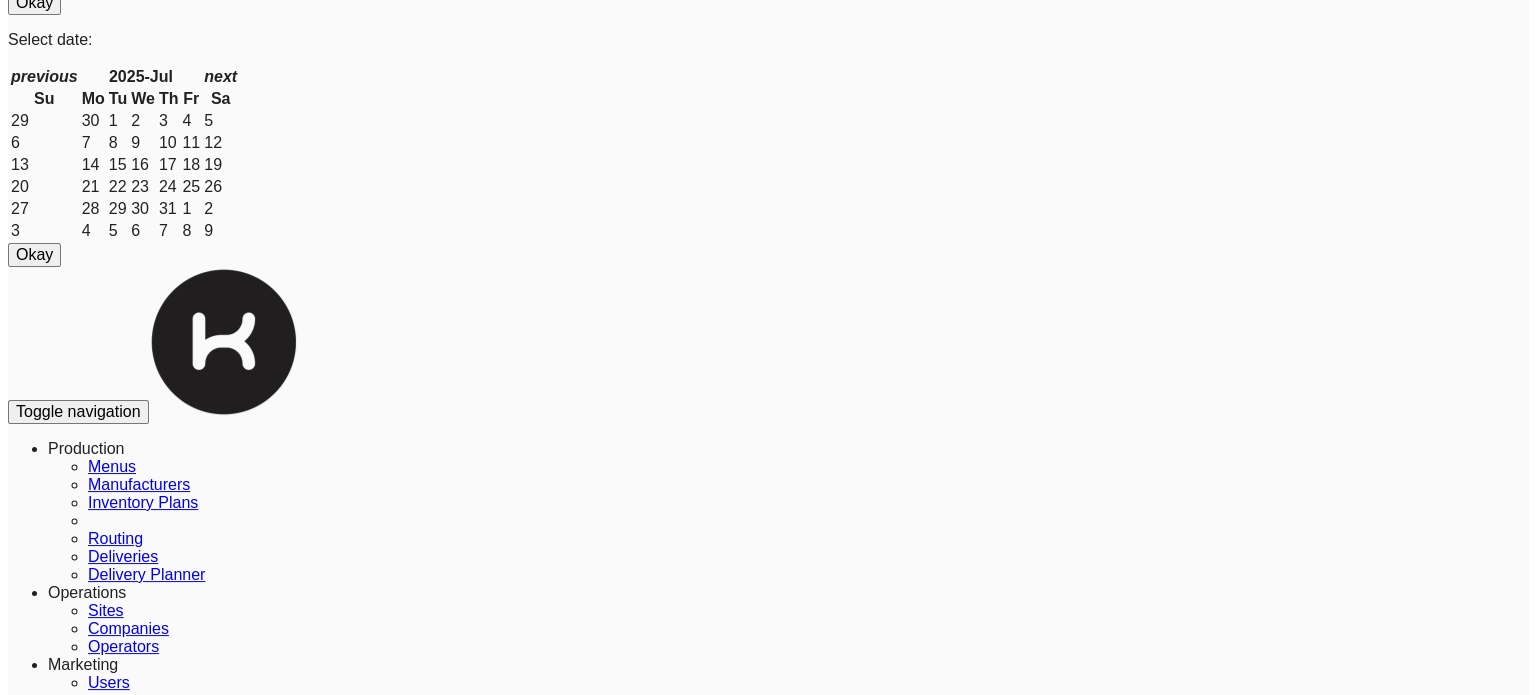 scroll, scrollTop: 0, scrollLeft: 0, axis: both 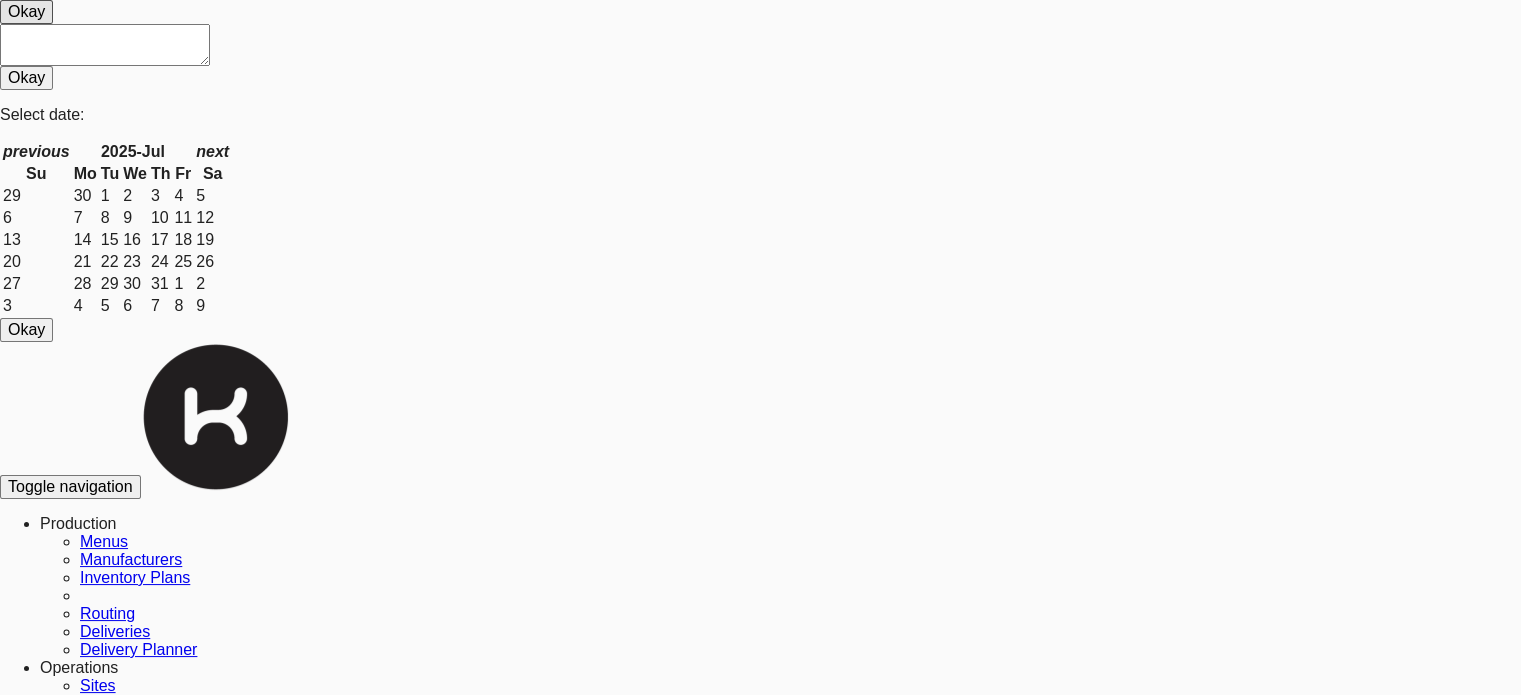 click on "[FIRST] [LAST]" at bounding box center [61, 11032] 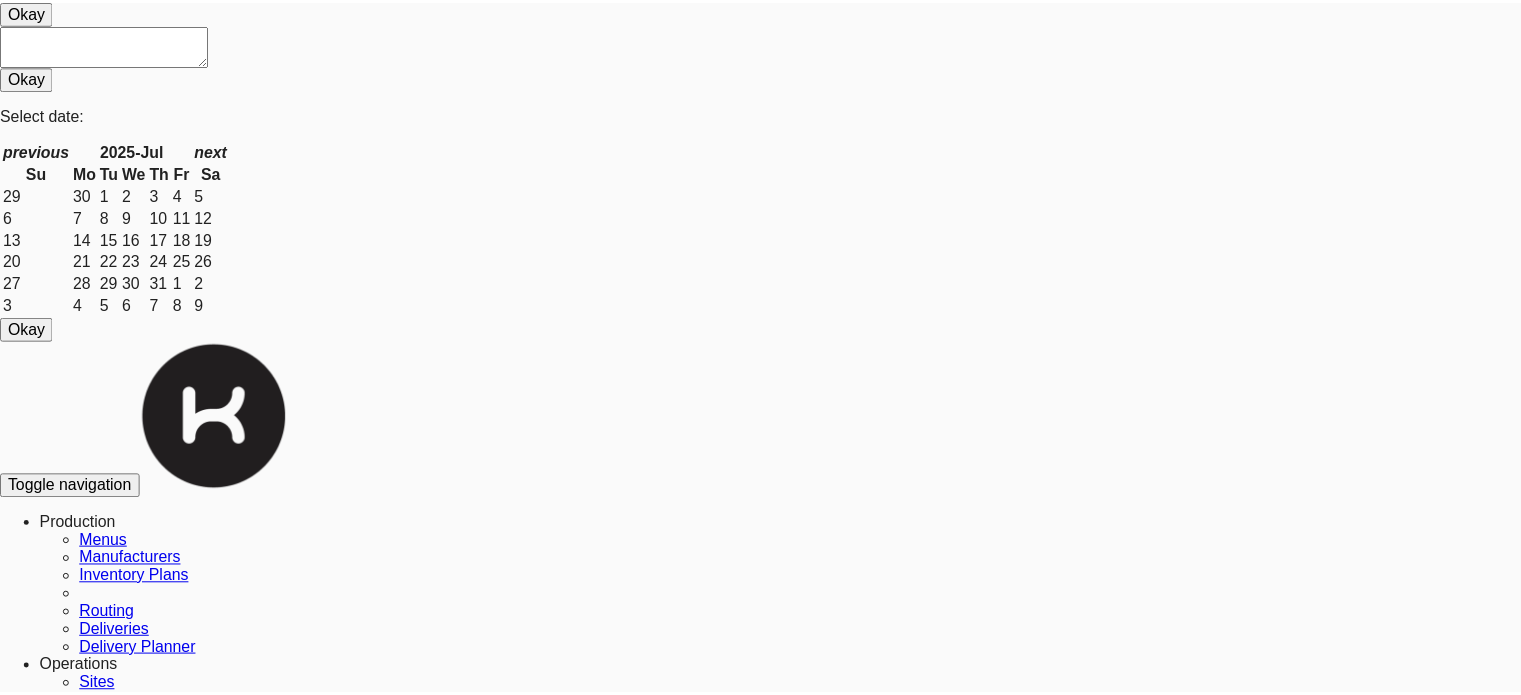 scroll, scrollTop: 0, scrollLeft: 0, axis: both 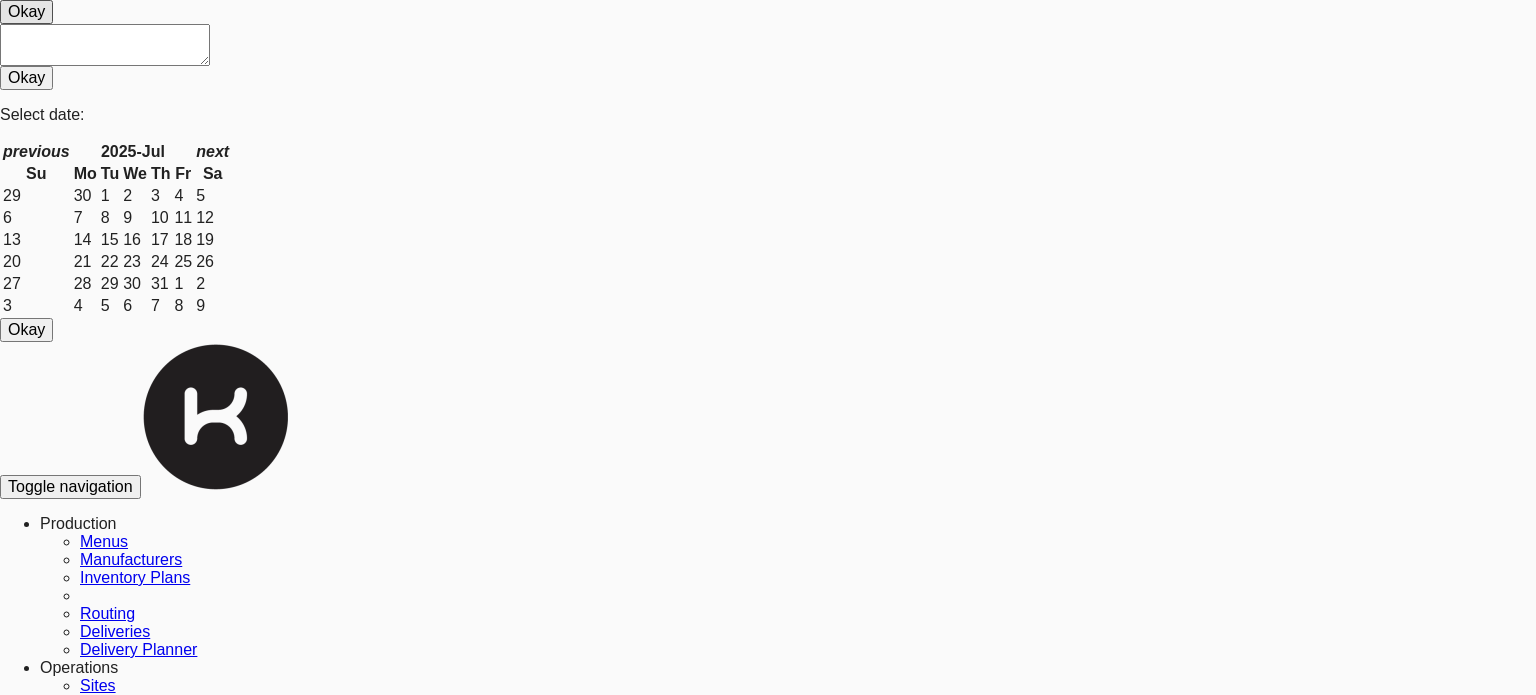click on "×" at bounding box center (4, 10747) 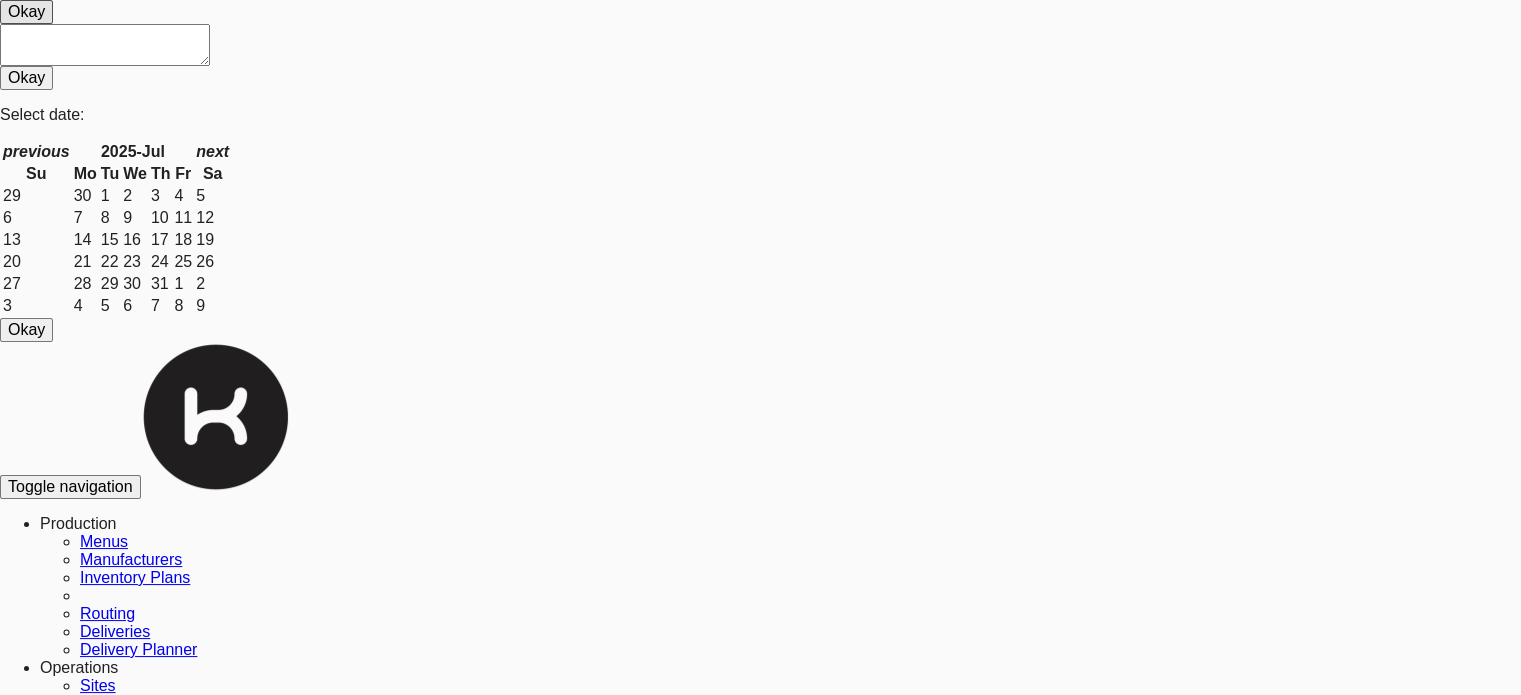 click on "USERS active Ordered this week Didn't order this week 1 this week 2 this week 3 this week 4+ this week inactive all" at bounding box center (760, 10268) 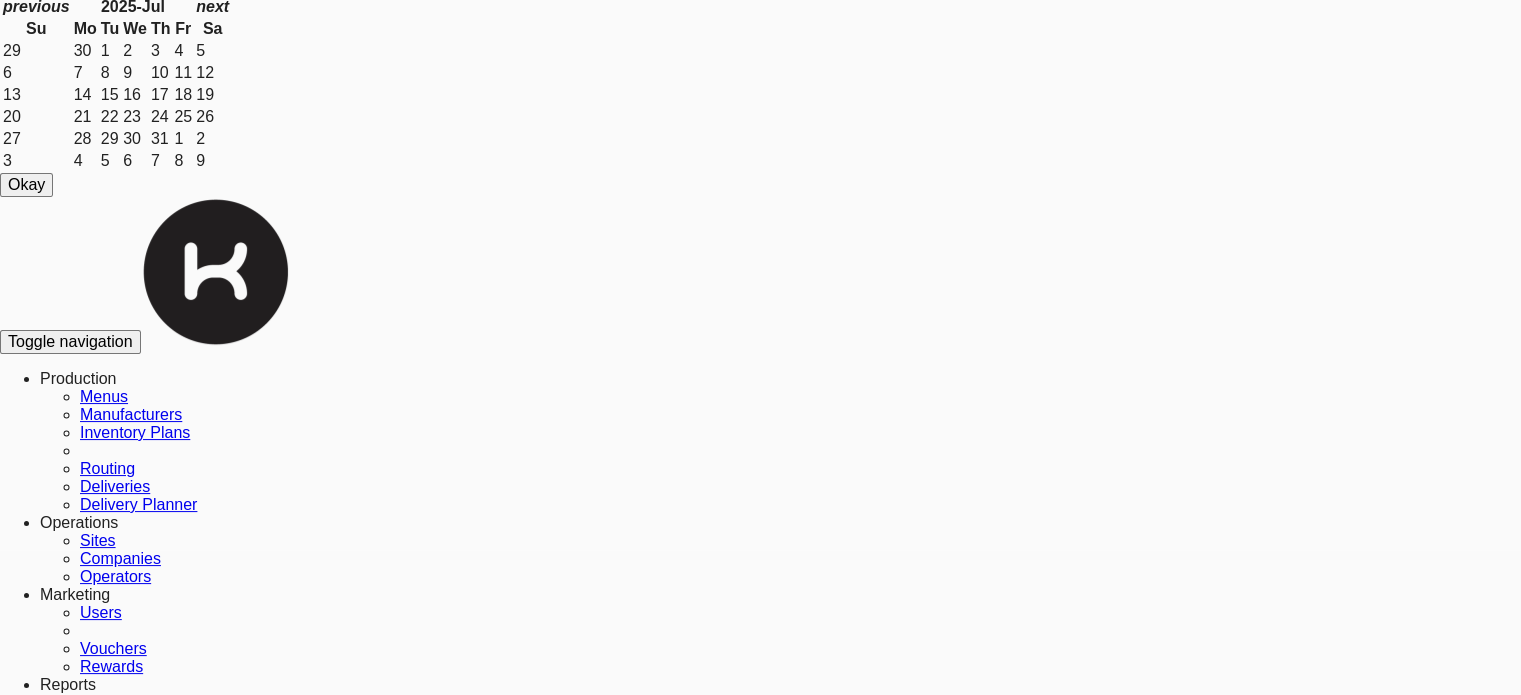 scroll, scrollTop: 184, scrollLeft: 0, axis: vertical 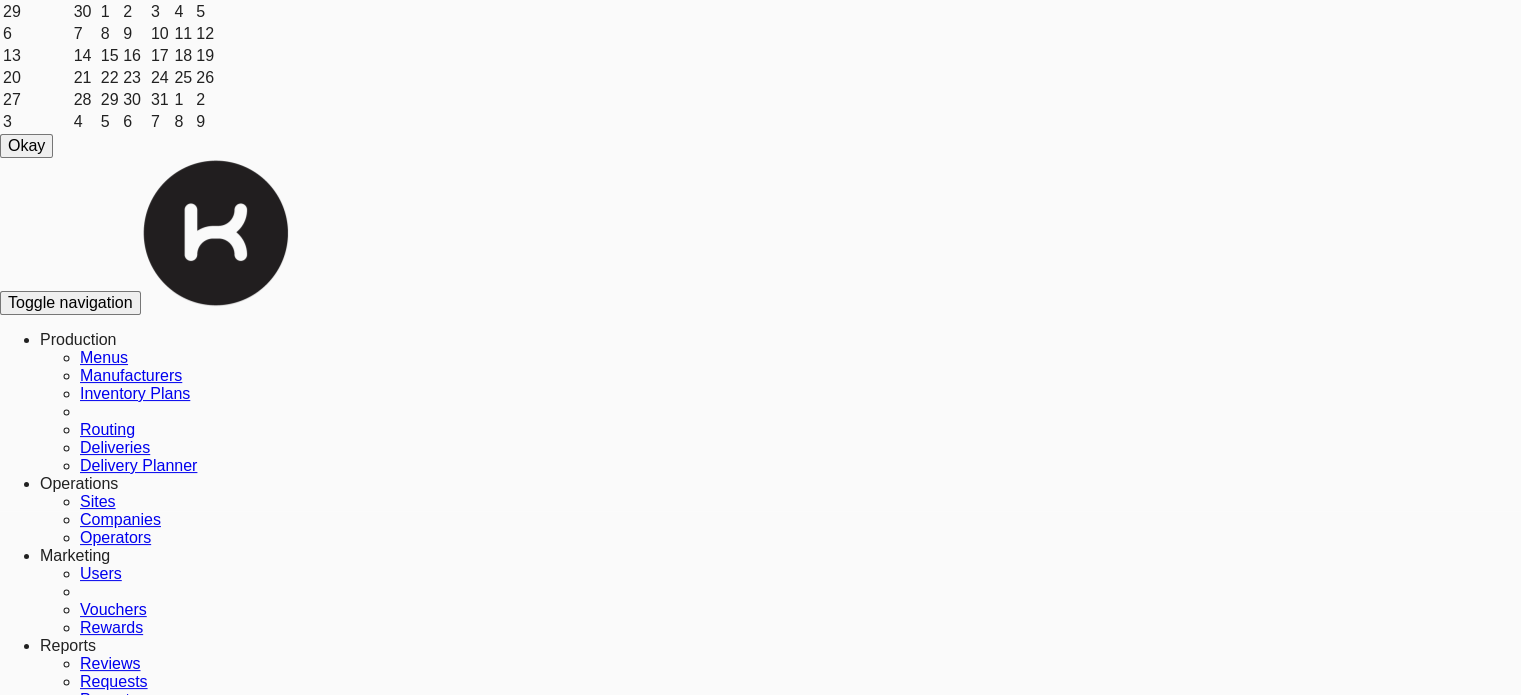 click on "INVOICE Invoice Company Name   Invoice Address Invoice Email Invoice PO Number Payment Method card Invoice Interval: month Max Employee Discount Charge: na Service Fee Exemption Periods ADMIN PAGE   MONTHLY/WEEKLY FEES Service Fee: N/A na Hardware Lease Fee: N/A na Fee Interval: month Invoice interval: month Separate invoice: No Start Date End Date   REVENUE SHARE Start Date End Date Invoices 82984874   $40.66 [MONTH] [YEAR] Unpaid	 VOUCHERS Loyalty Markets Demo Subsidy 100% off   RELATED SITES Loyalty Markets HQ      50    200    0   USERS active Ordered this week Didn't order this week 1 this week 2 this week 3 this week 4+ this week inactive all   Name This Week Last Week Total Points Last Order Registered Admin   [FIRST] [LAST] 0 0 0 500     [DURATION] ago Admin   Arwid Loyaltymarkets 0 0 0 500     [DURATION] ago Admin   Ayman Alherwi 0 0 0 500     [DURATION] ago Admin   Clint Vincent Jason Reyes 0 0 0 500     [DURATION] ago Admin   Dmitry Goldman 0 0 0 500     [DURATION] ago Admin   Gershon Hurwen 0 0 2 1520     Admin" at bounding box center [760, 9876] 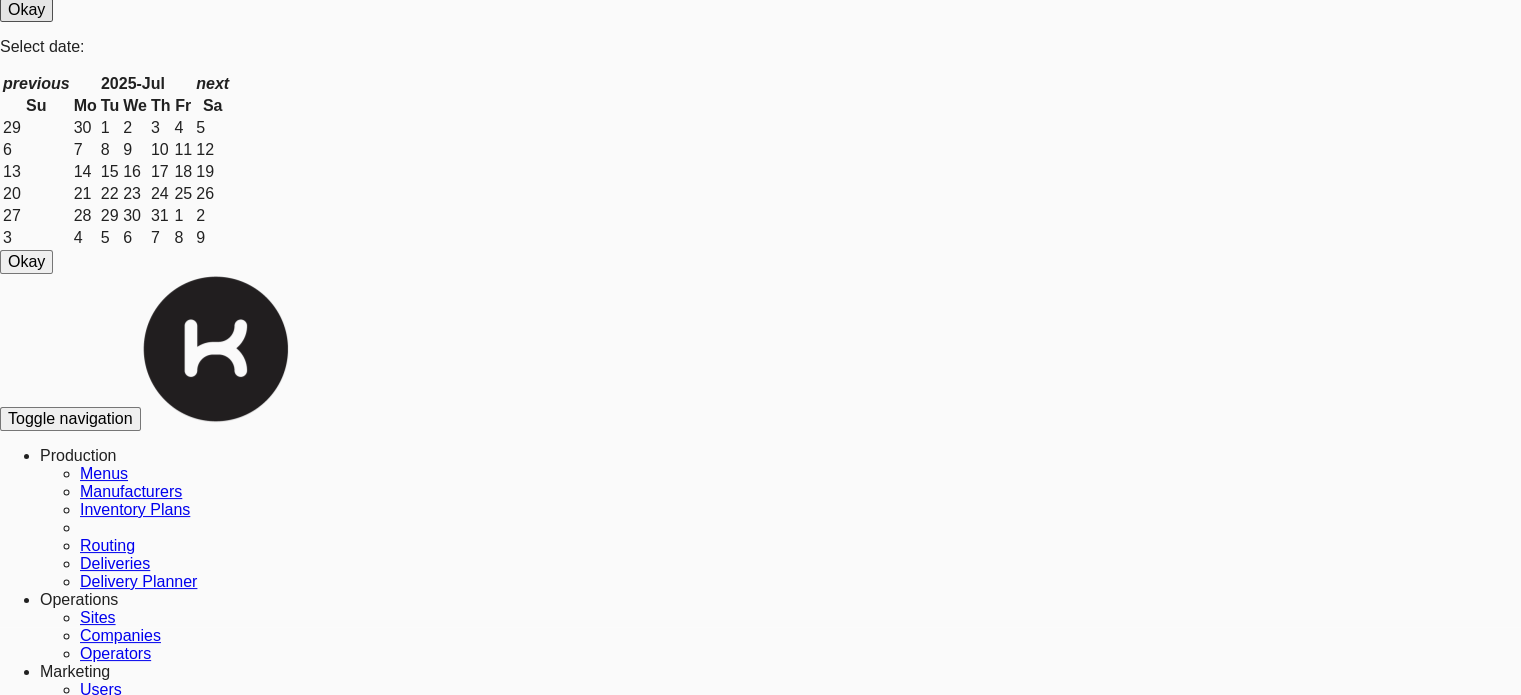 scroll, scrollTop: 0, scrollLeft: 0, axis: both 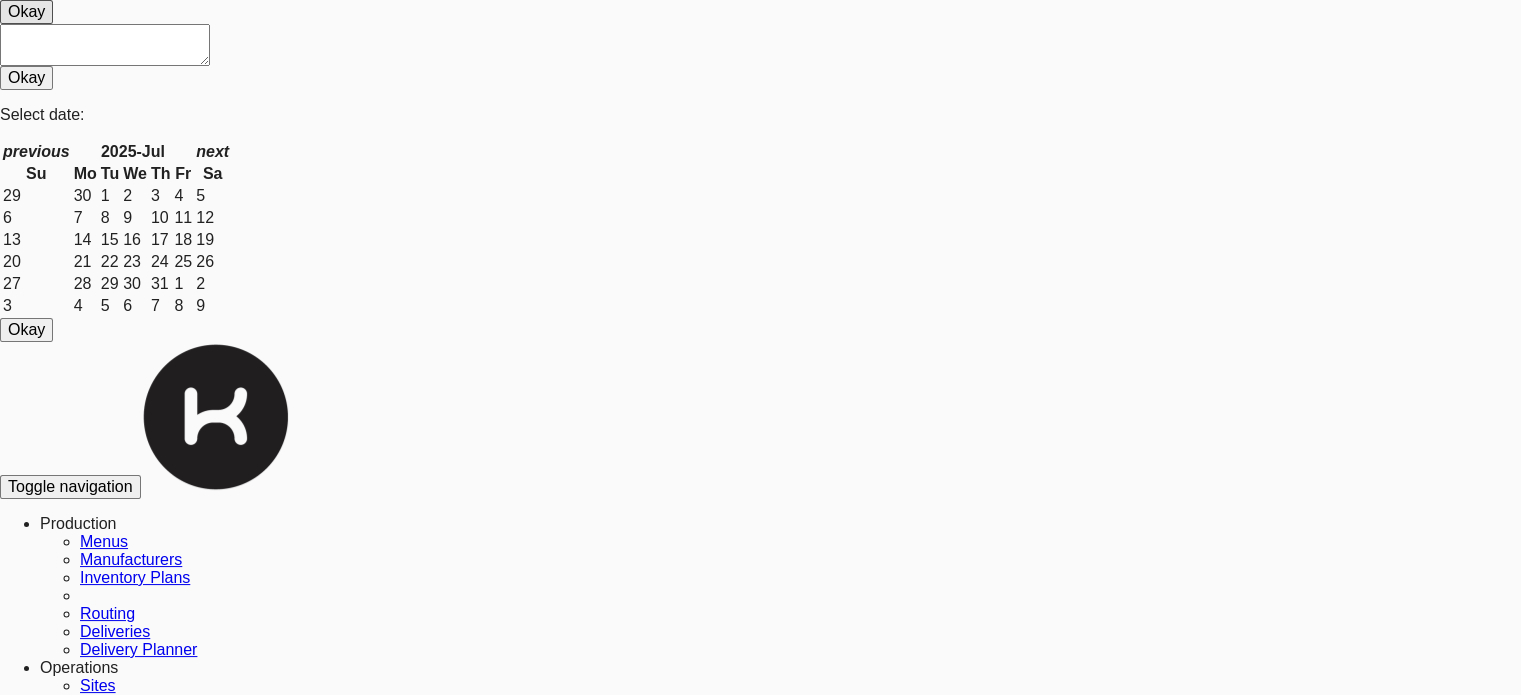 click on "USERS active Ordered this week Didn't order this week 1 this week 2 this week 3 this week 4+ this week inactive all" at bounding box center [760, 10268] 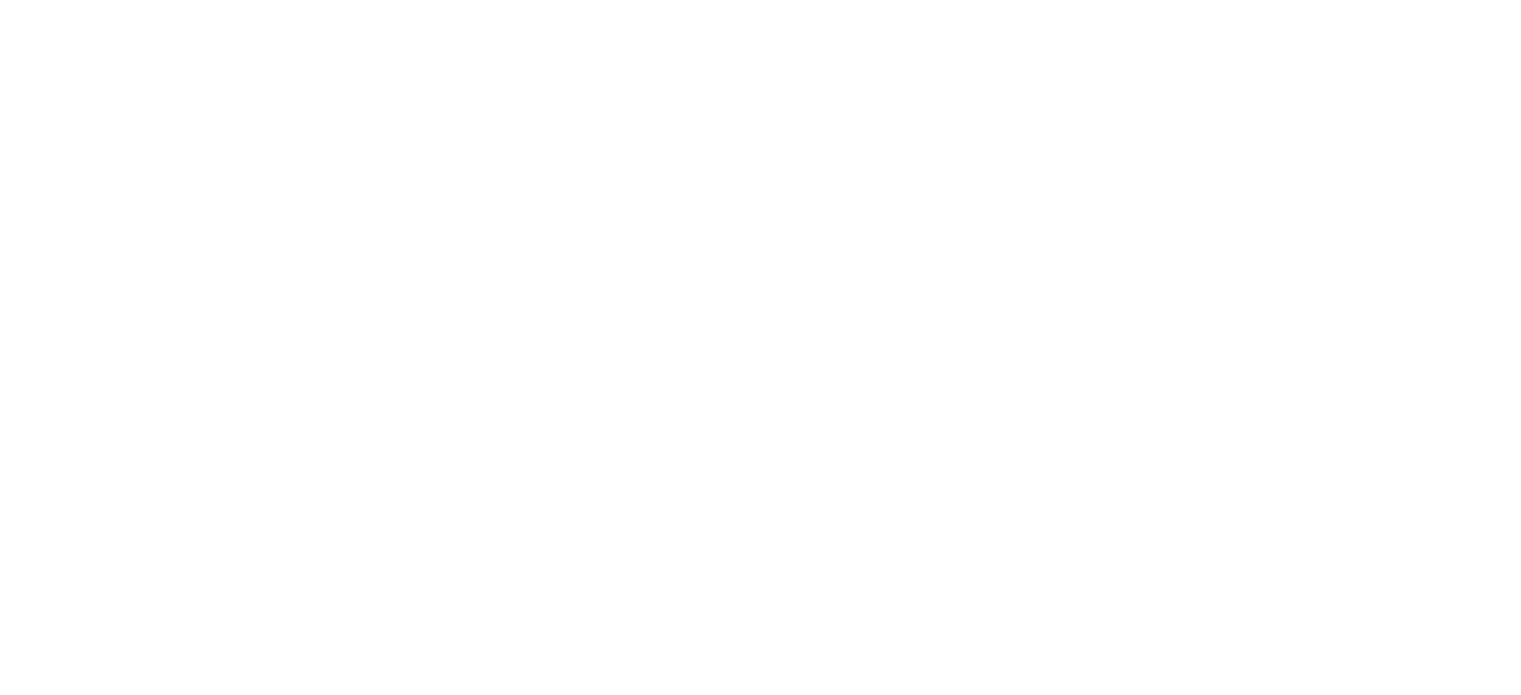 scroll, scrollTop: 0, scrollLeft: 0, axis: both 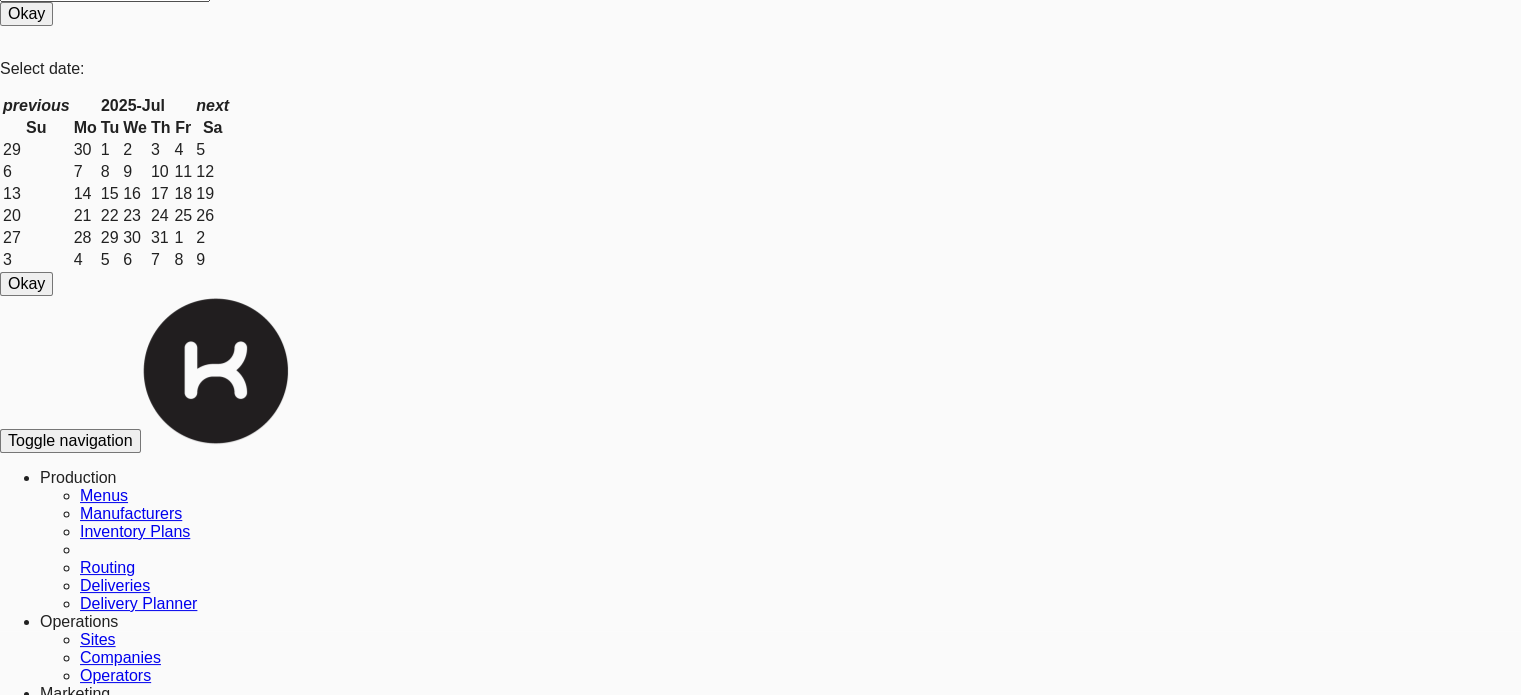 click on "Operations" at bounding box center [78, 477] 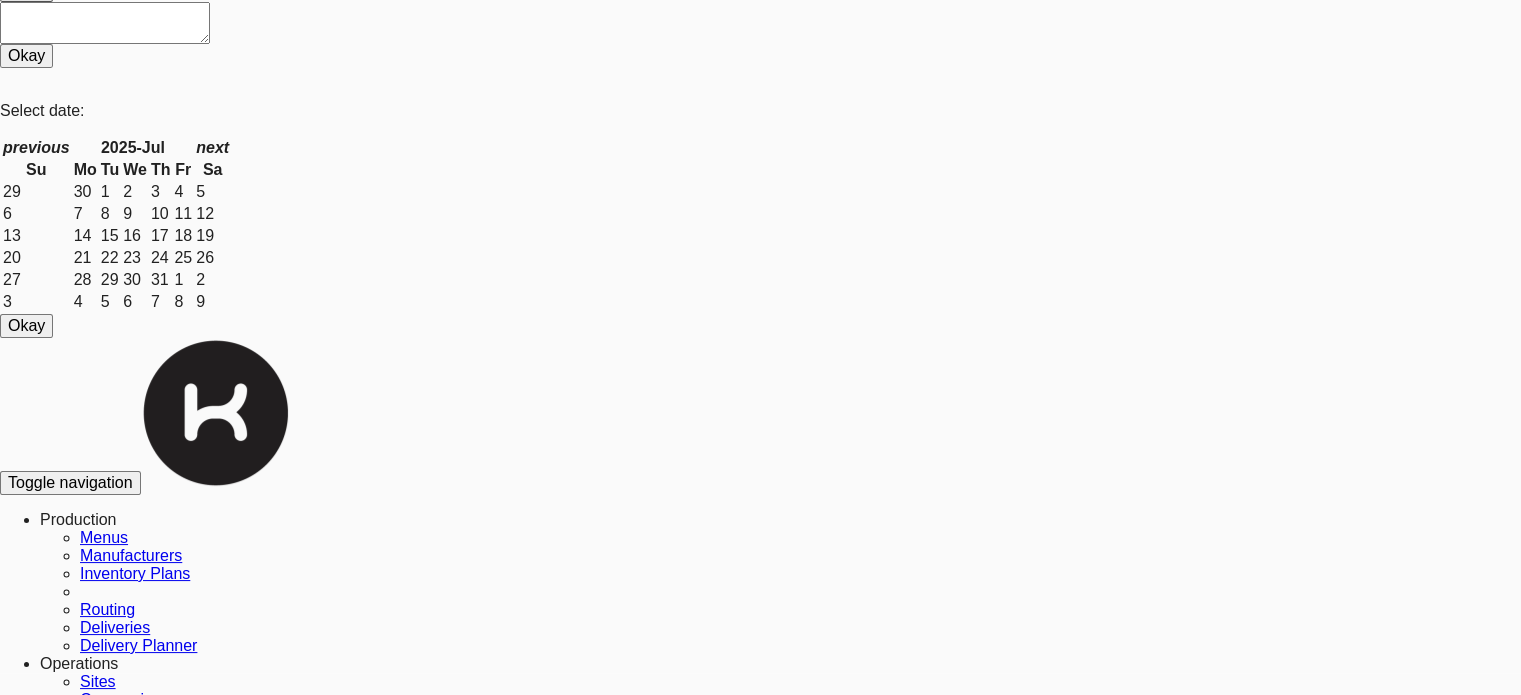 scroll, scrollTop: 0, scrollLeft: 0, axis: both 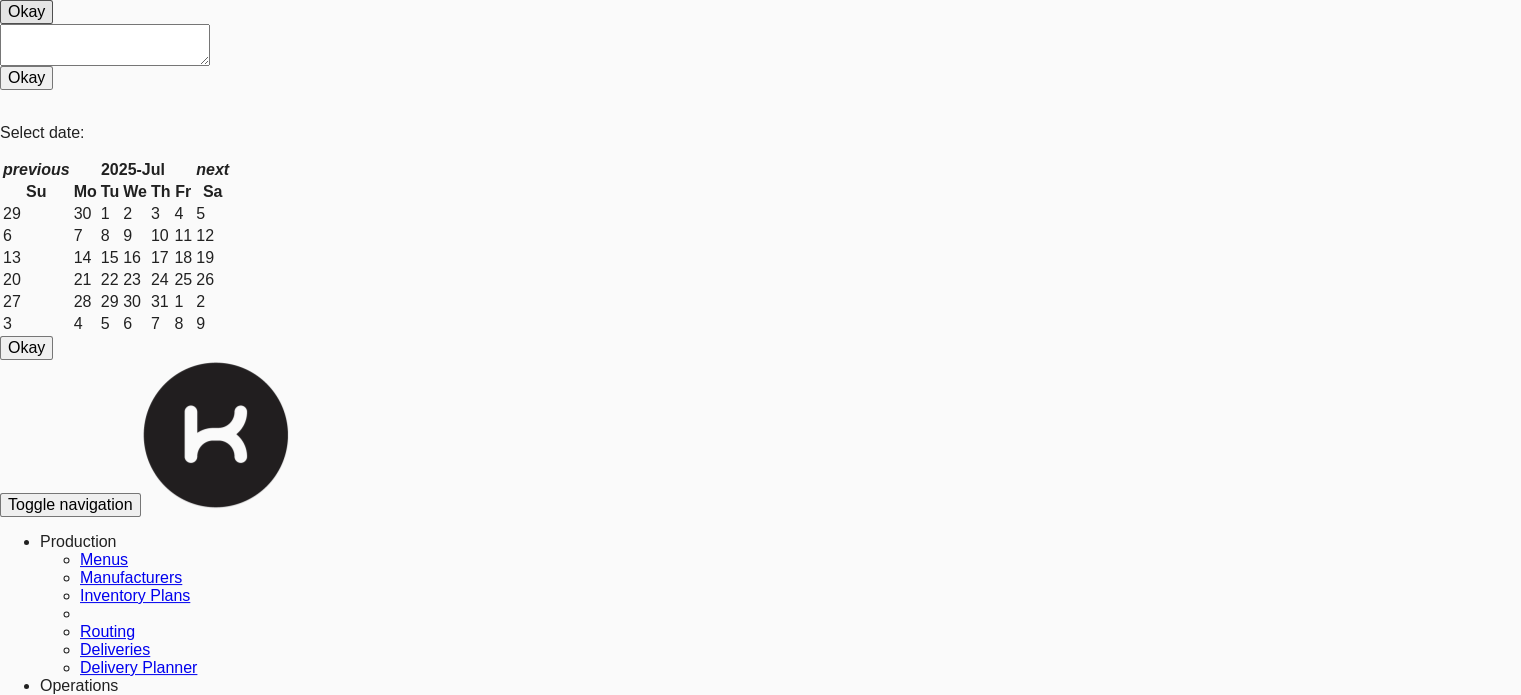 click on "Launch Date: Jul 02, 2024" at bounding box center [780, 1386] 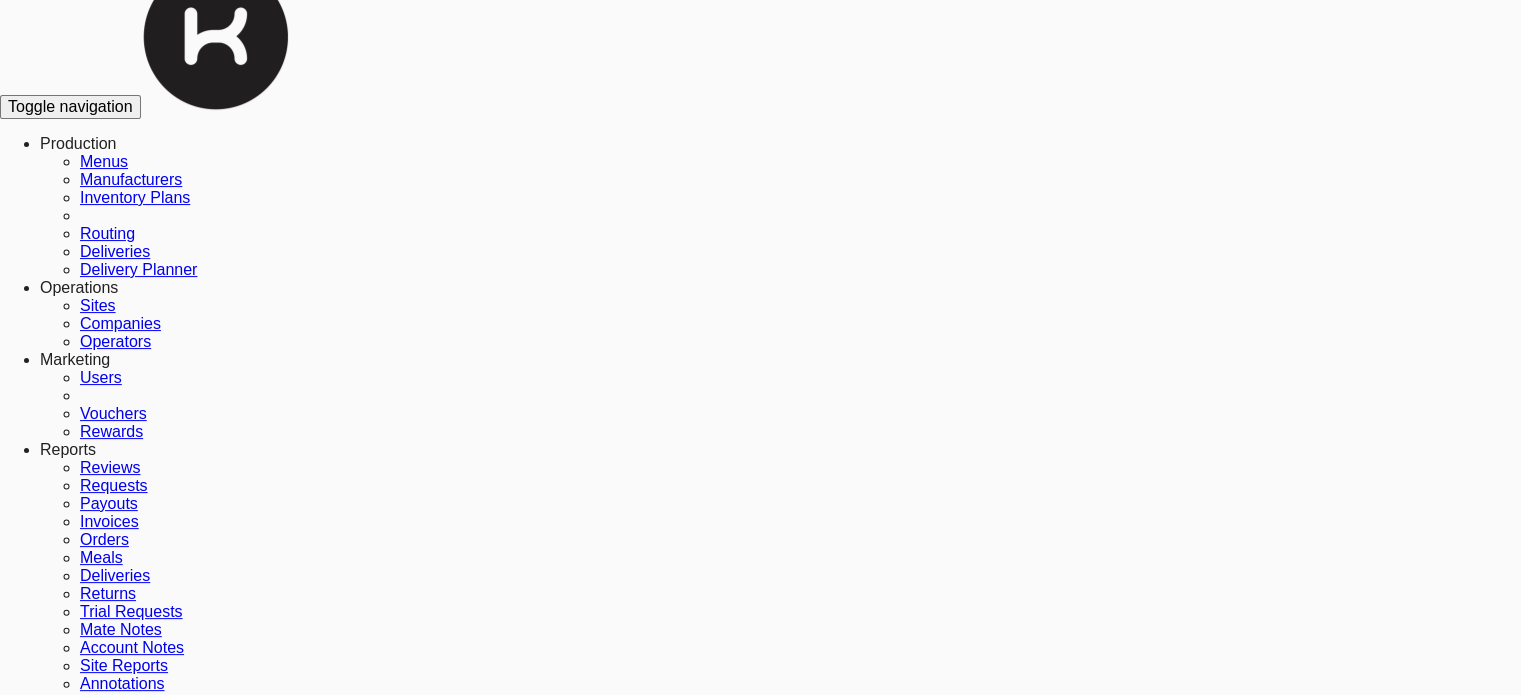 scroll, scrollTop: 400, scrollLeft: 0, axis: vertical 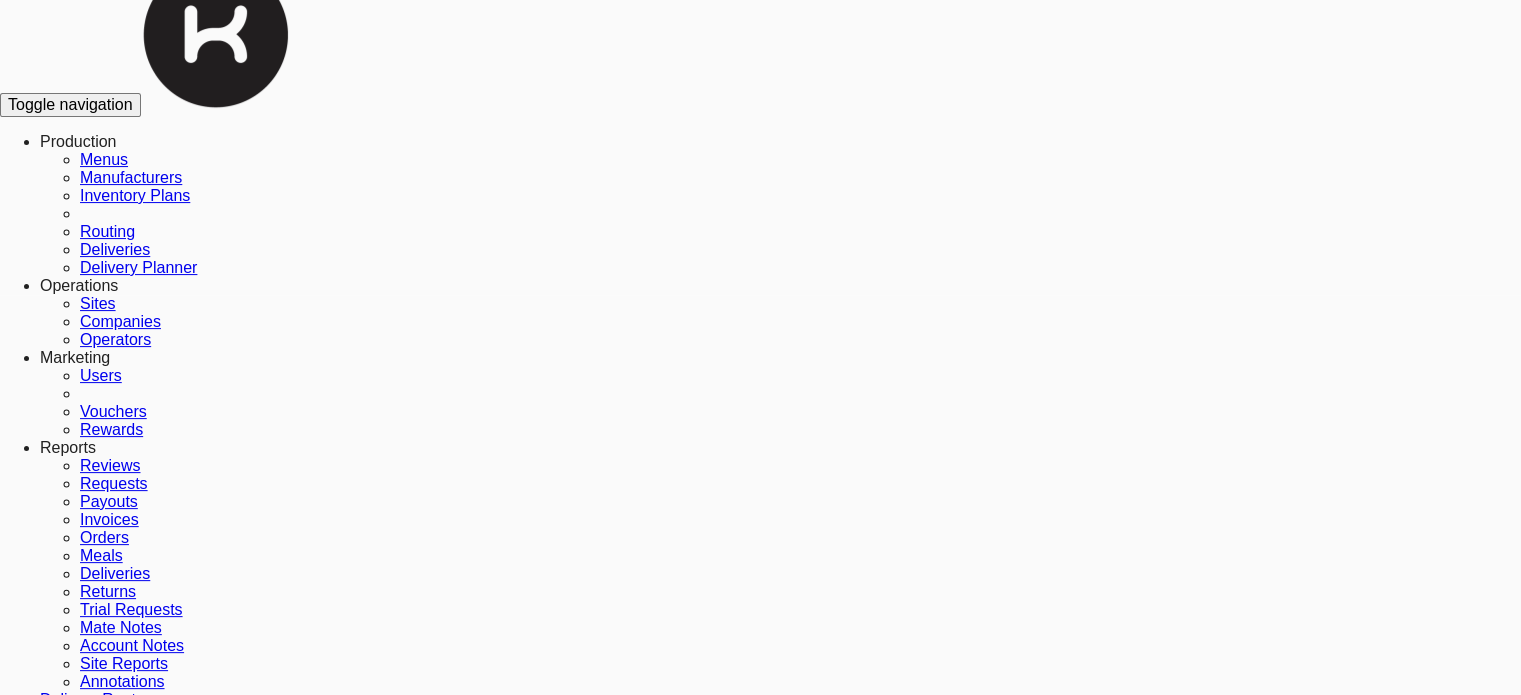 click at bounding box center [152, 8201] 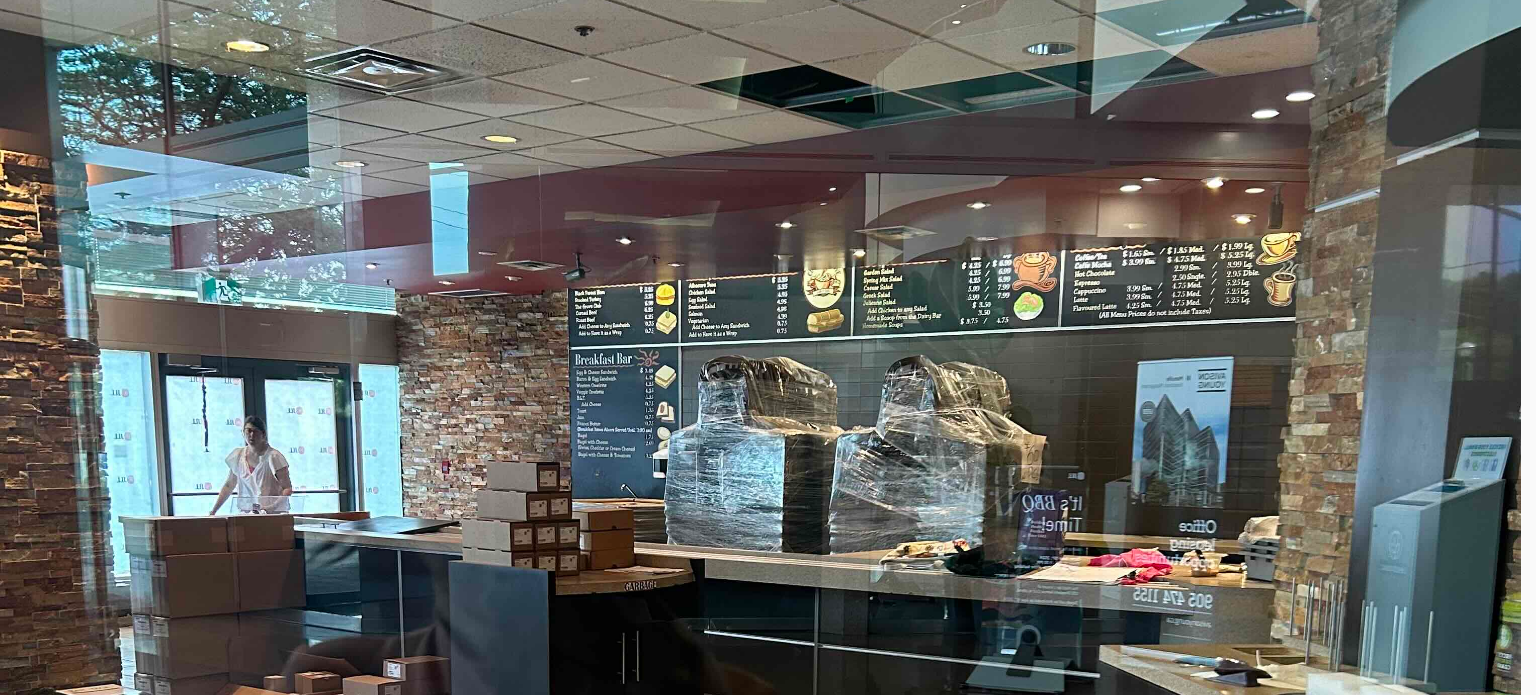click at bounding box center (760, 706) 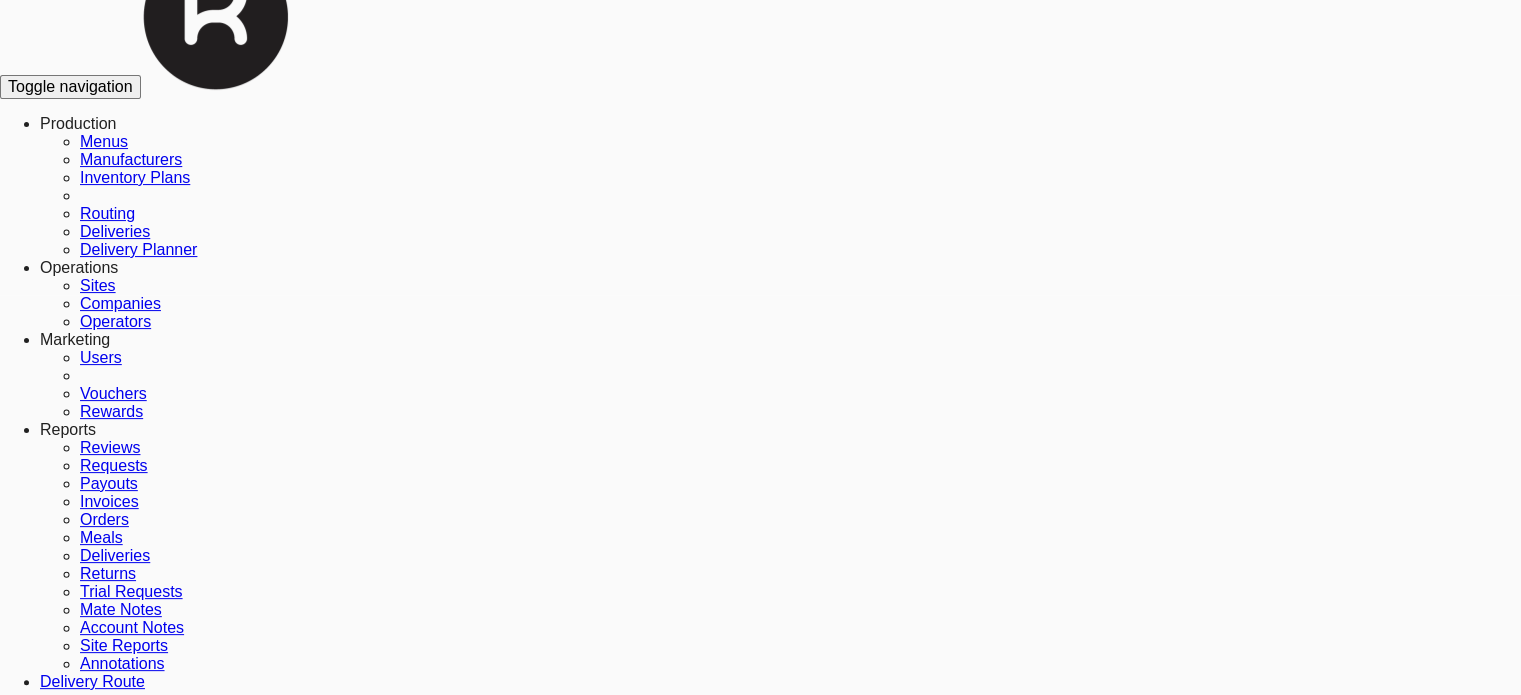 click at bounding box center [377, 8183] 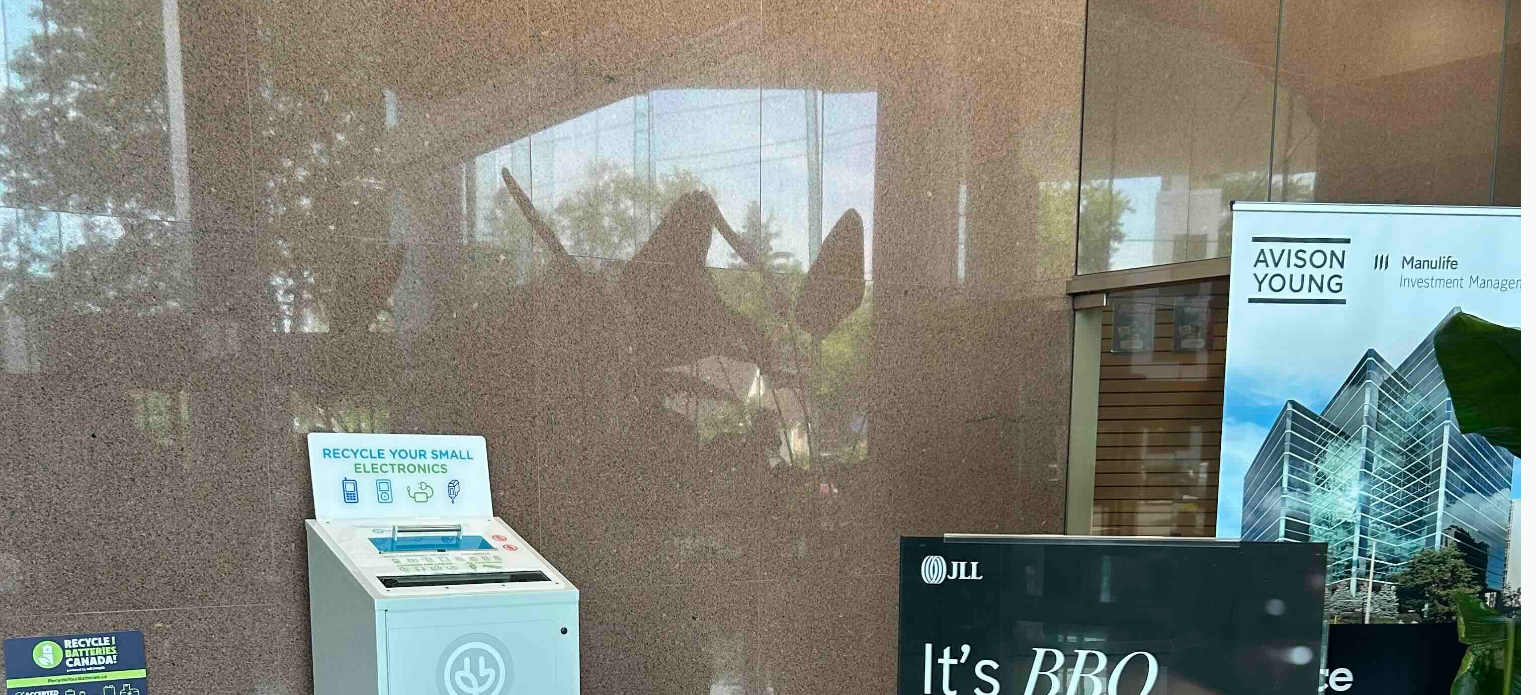 click at bounding box center (760, 706) 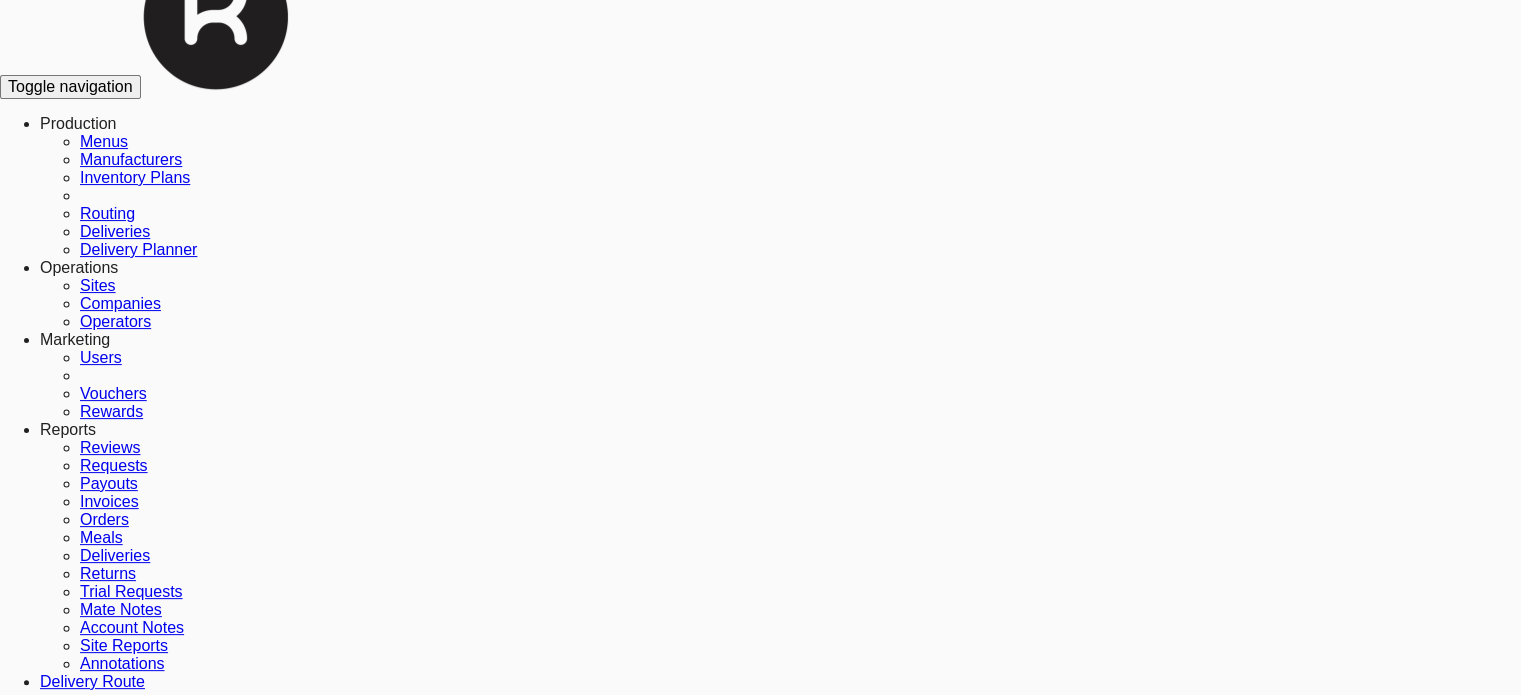 click at bounding box center (827, 8183) 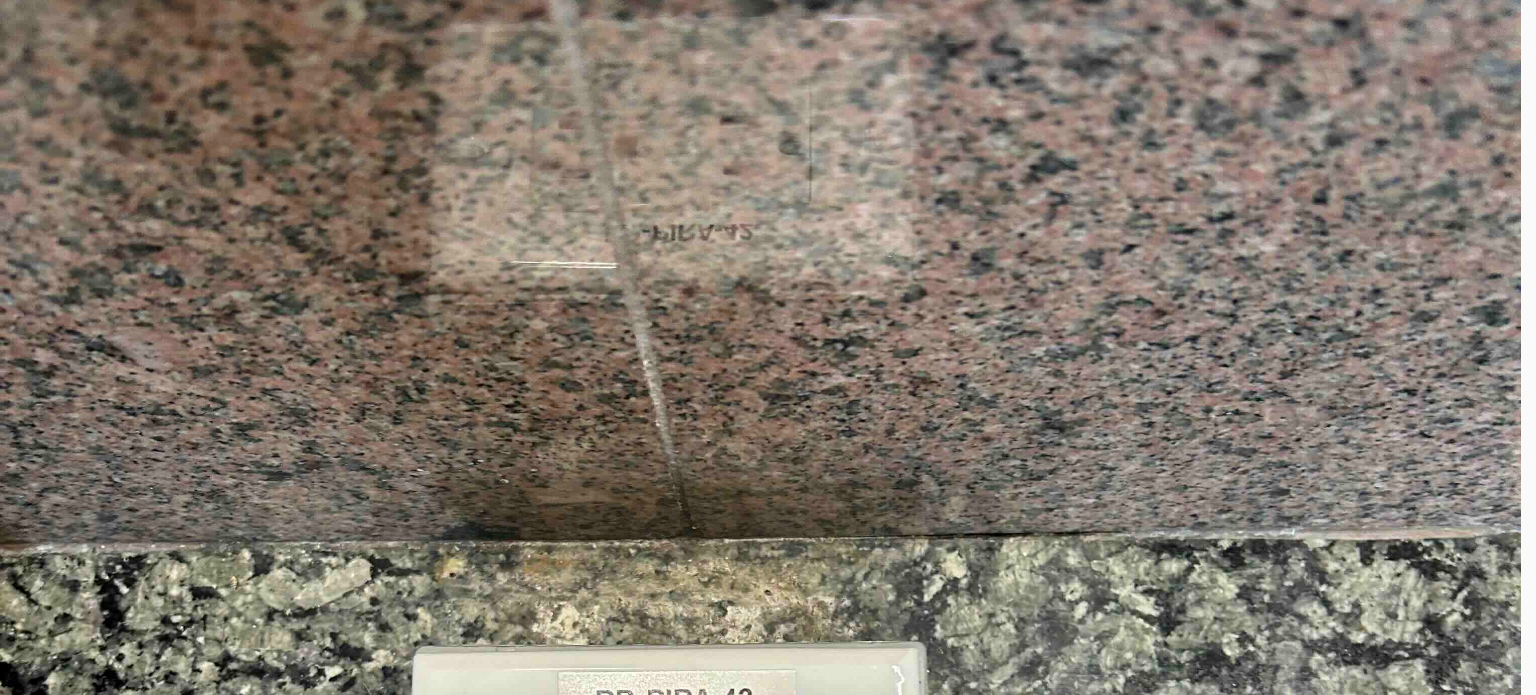click at bounding box center [760, 706] 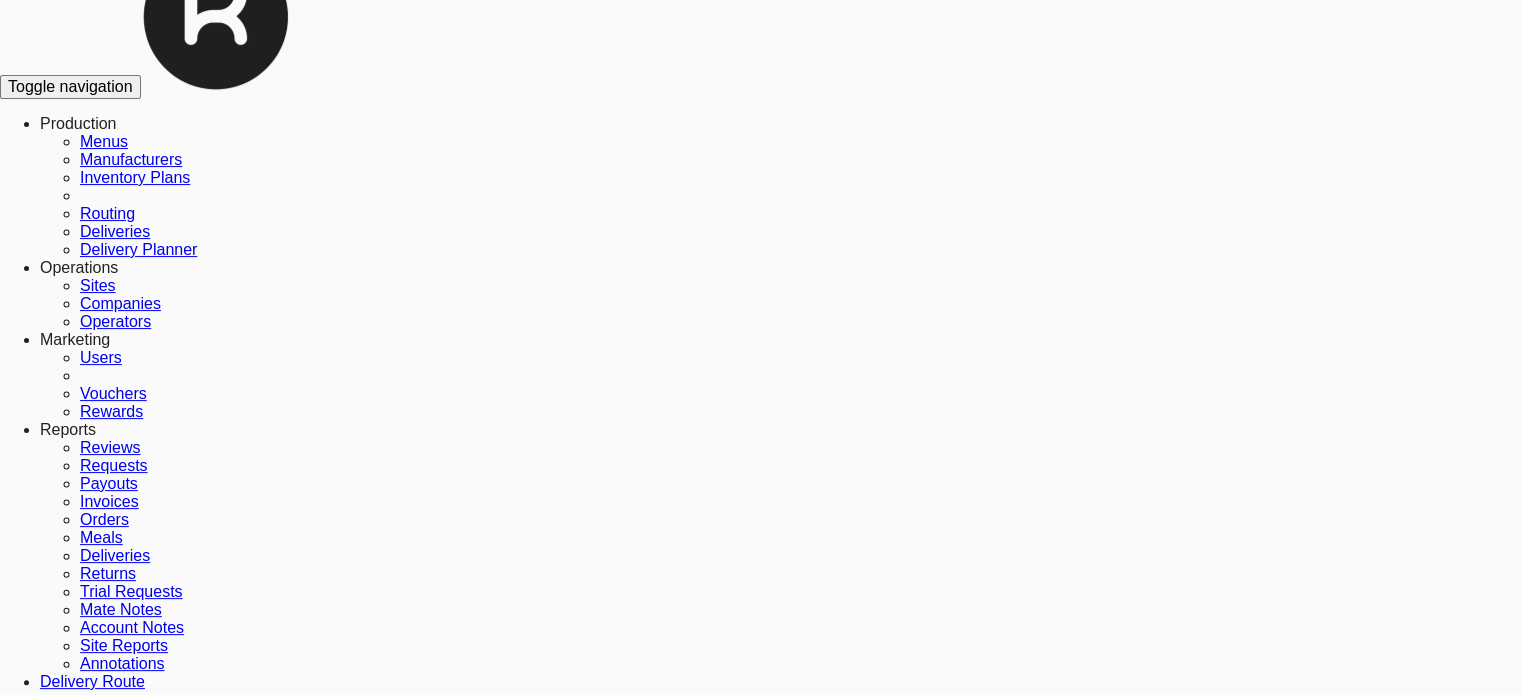 click at bounding box center [1052, 8183] 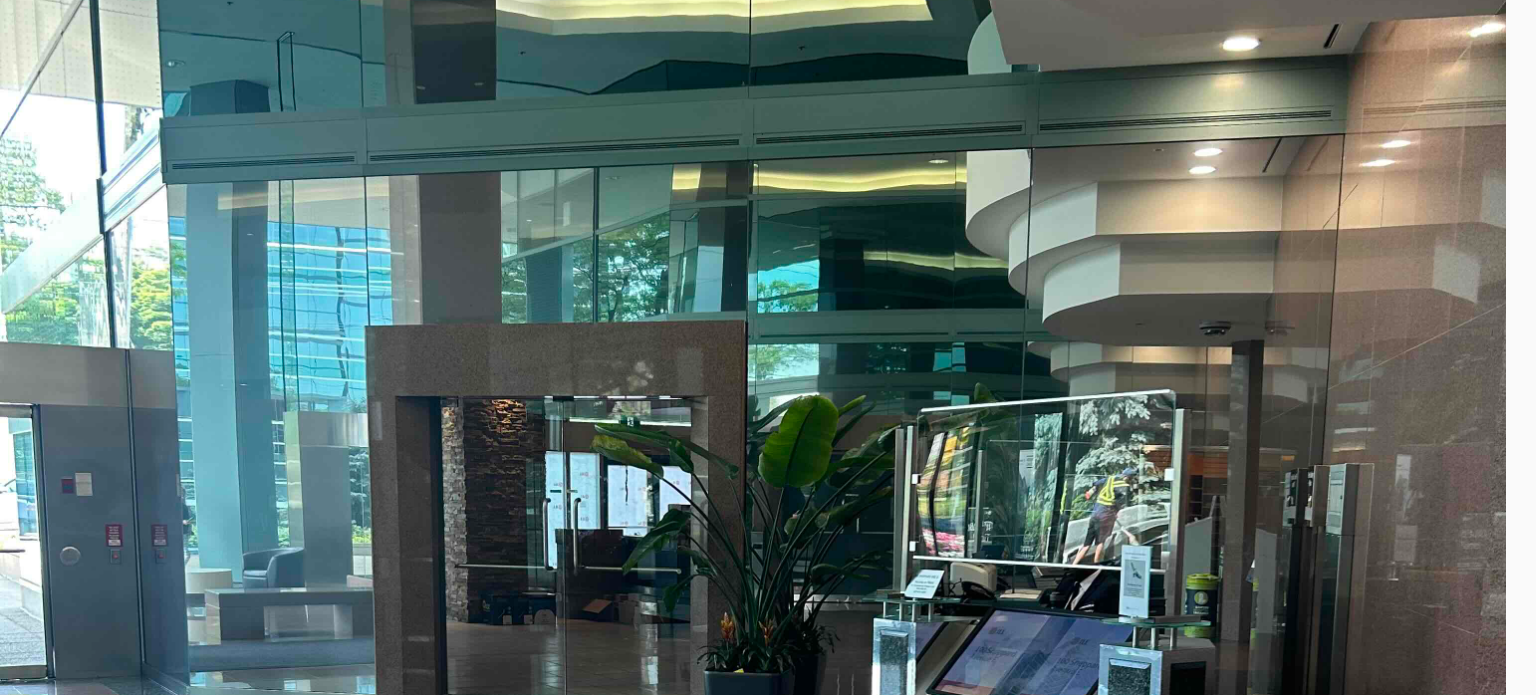 click at bounding box center (760, 696) 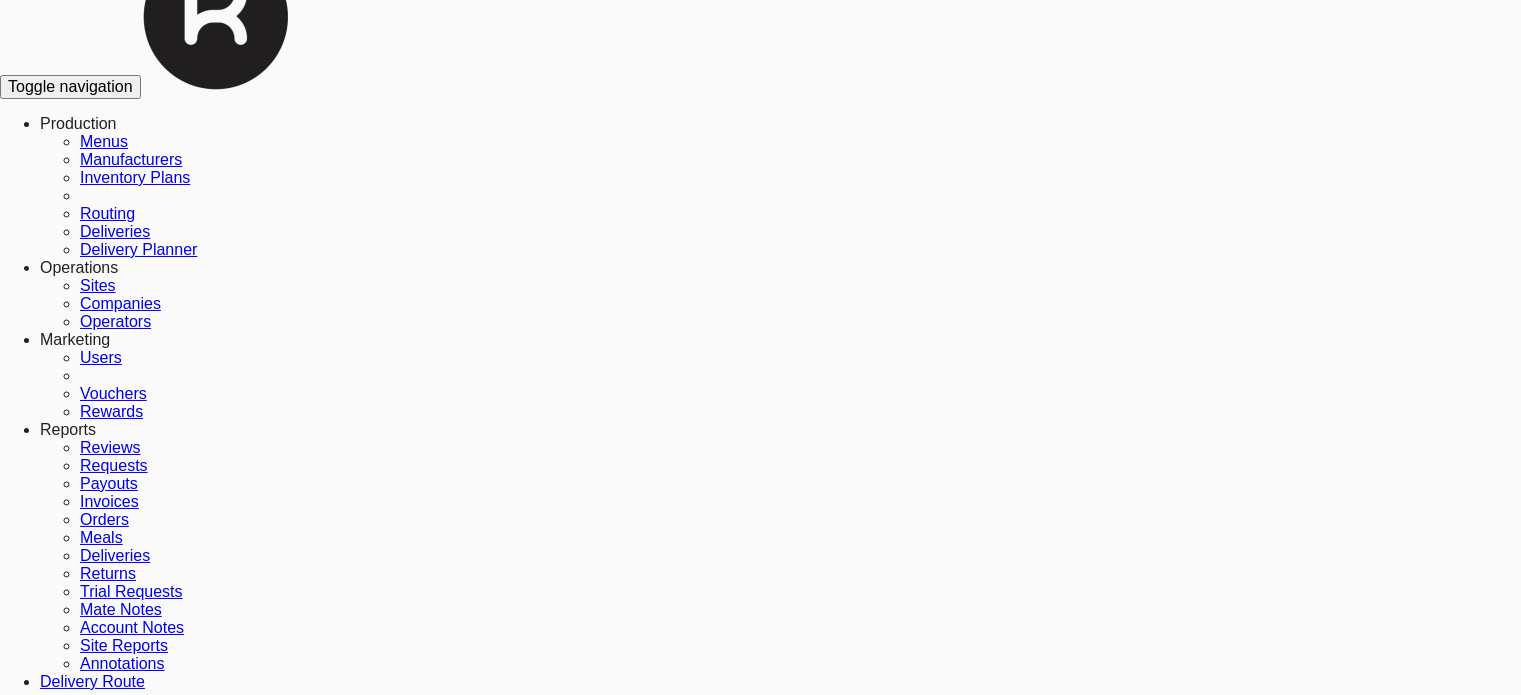 click at bounding box center (1277, 8183) 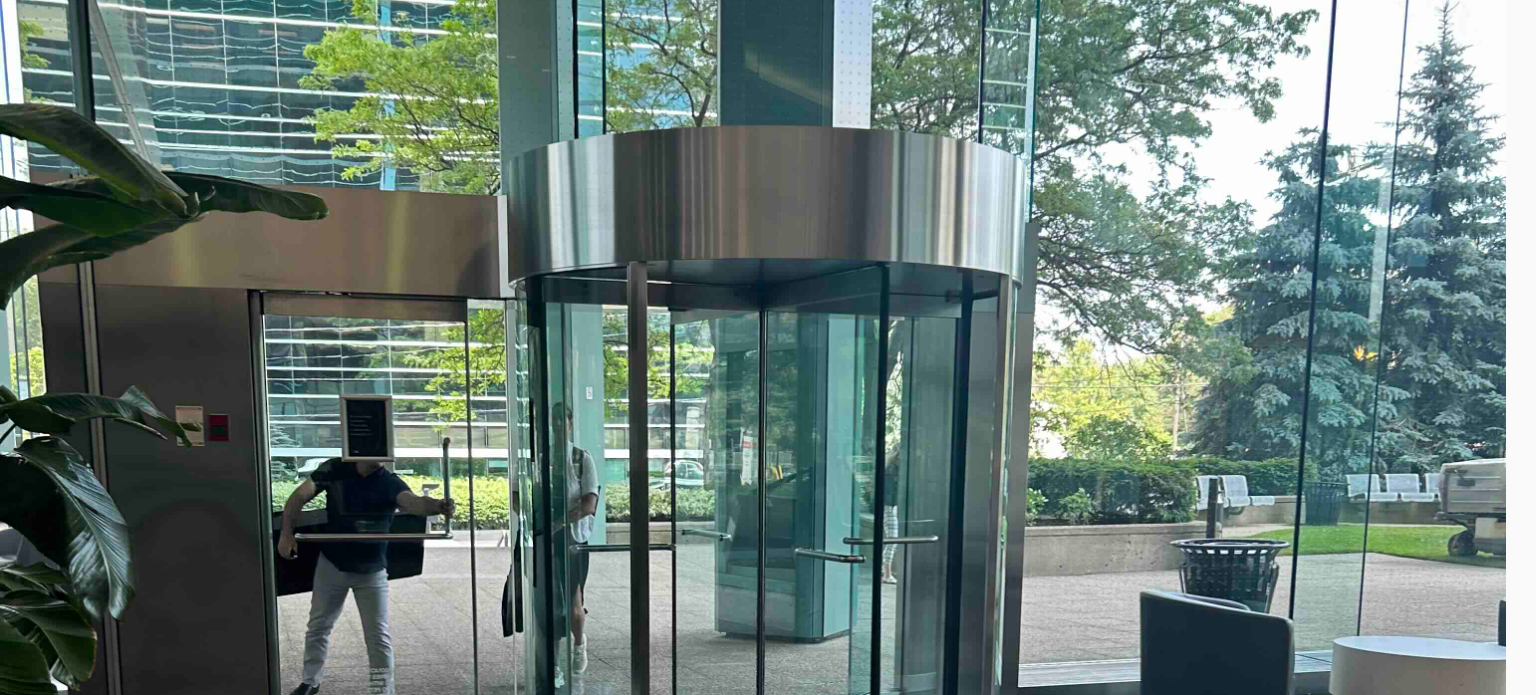 click at bounding box center [760, 696] 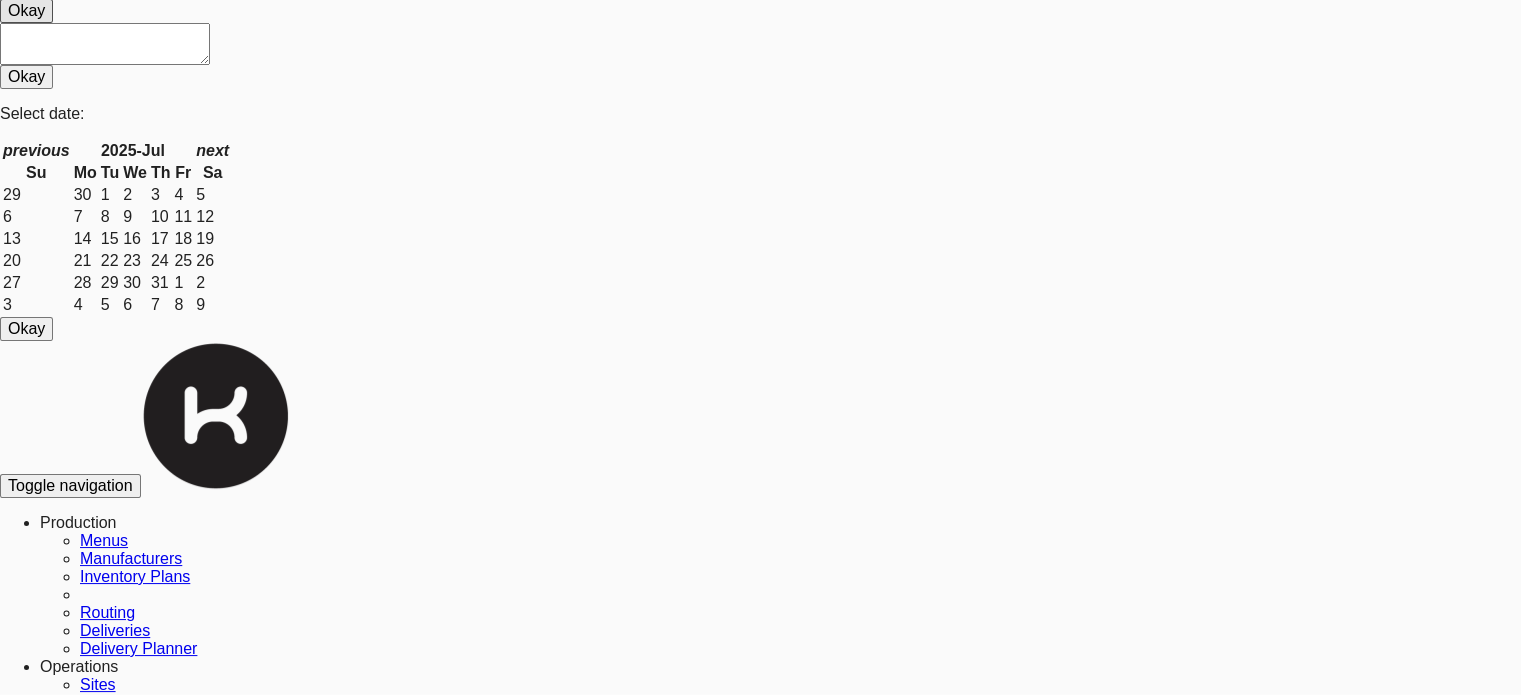 scroll, scrollTop: 0, scrollLeft: 0, axis: both 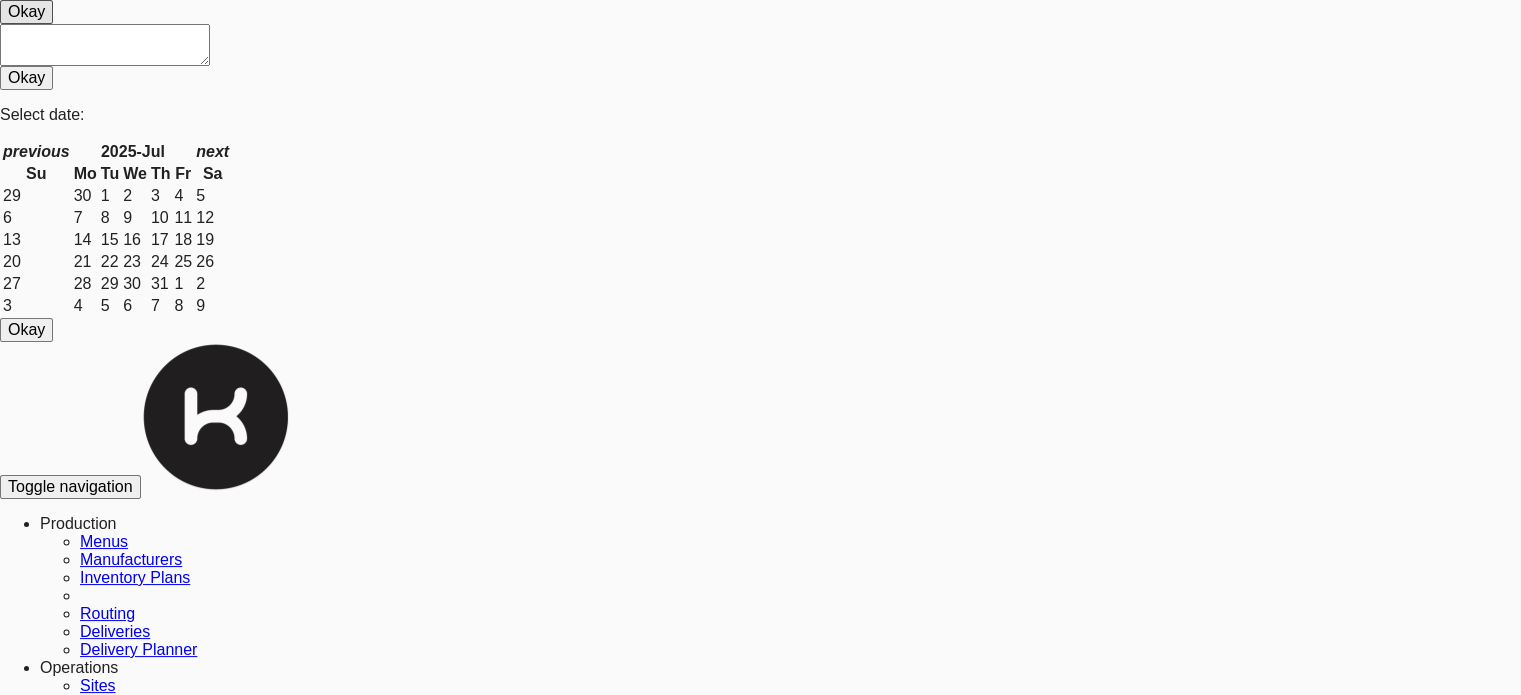 click on "Launch Date: Jul 02, 2024" at bounding box center (780, 1368) 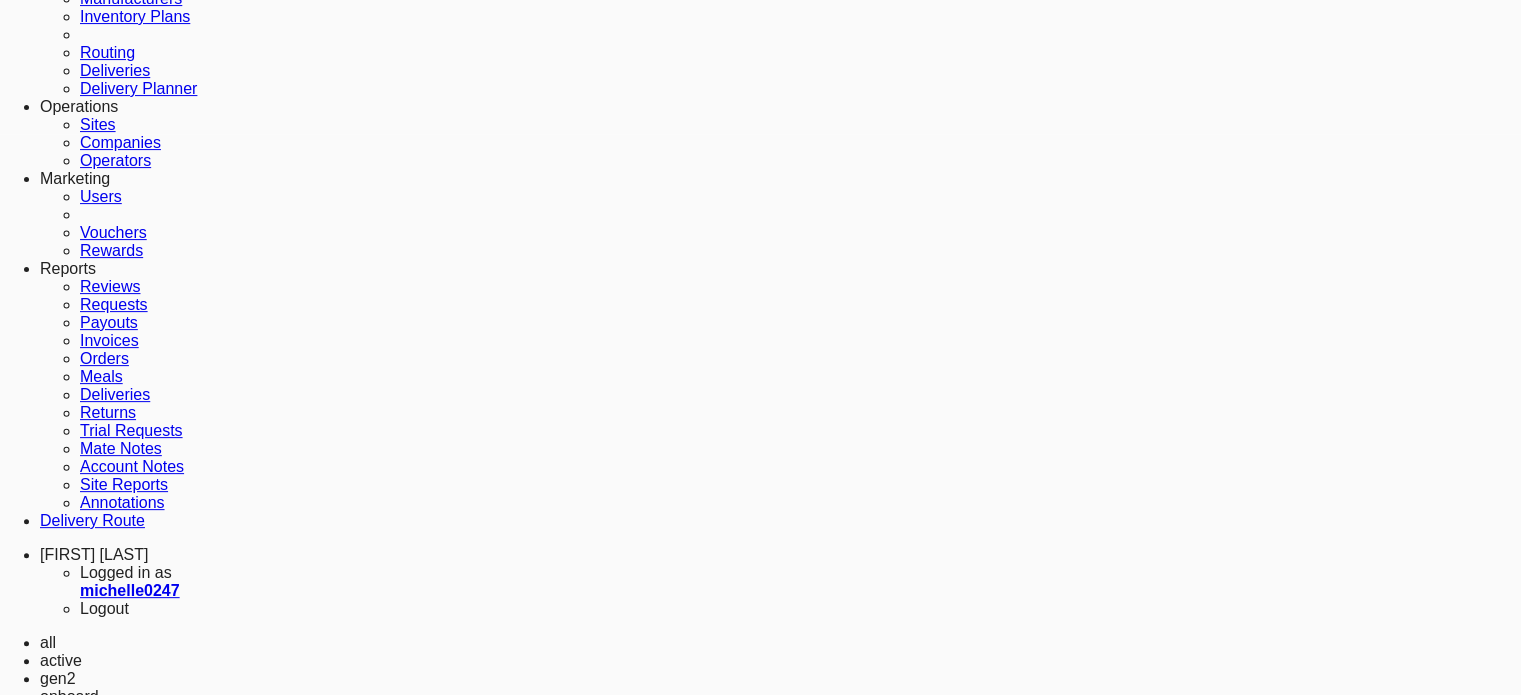 scroll, scrollTop: 558, scrollLeft: 0, axis: vertical 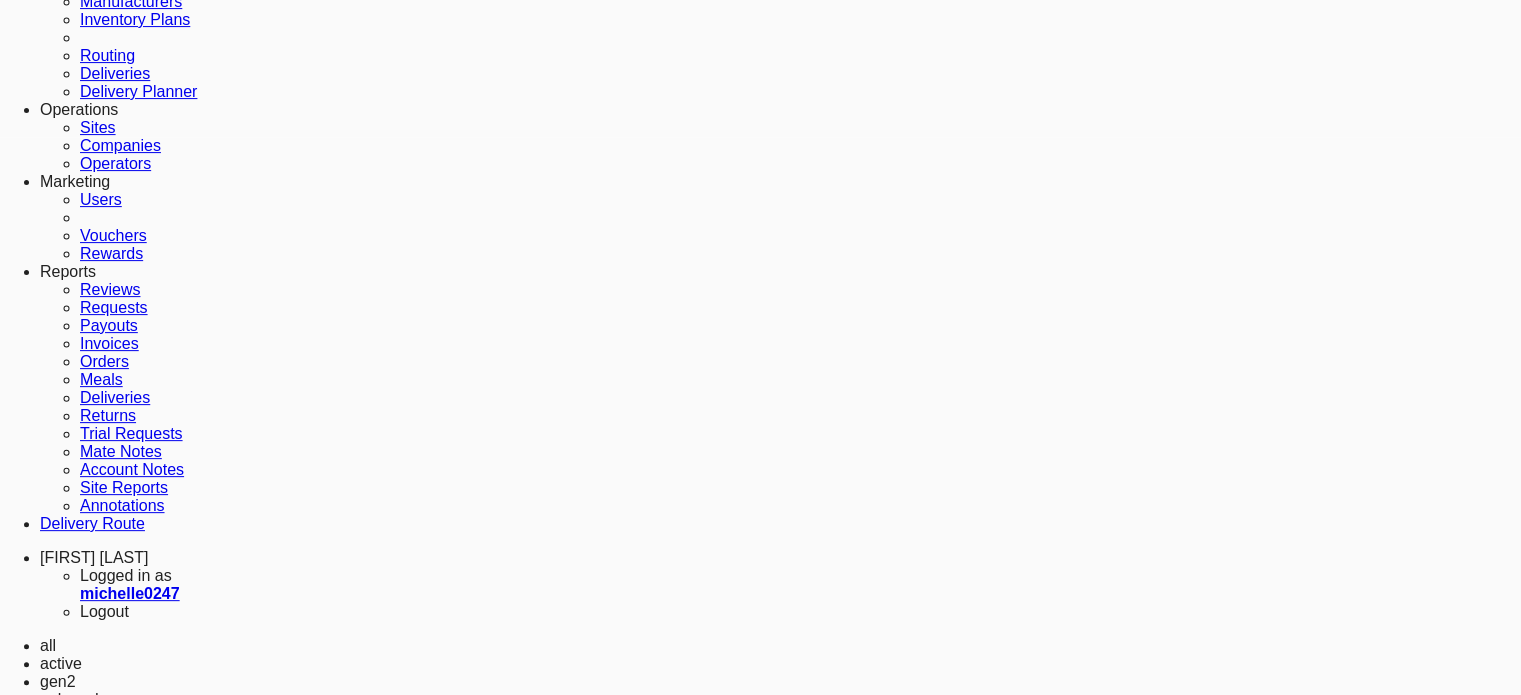 click at bounding box center (780, 7014) 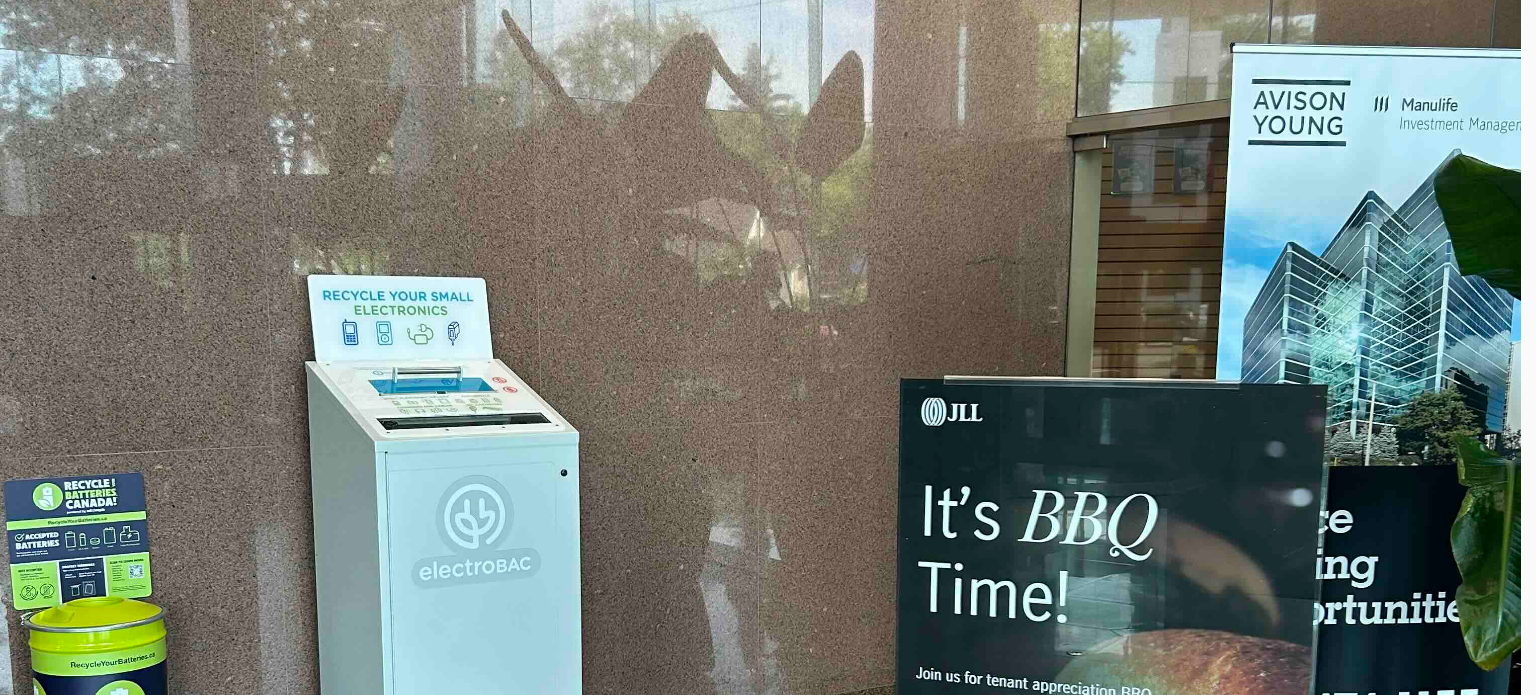 click at bounding box center (760, 548) 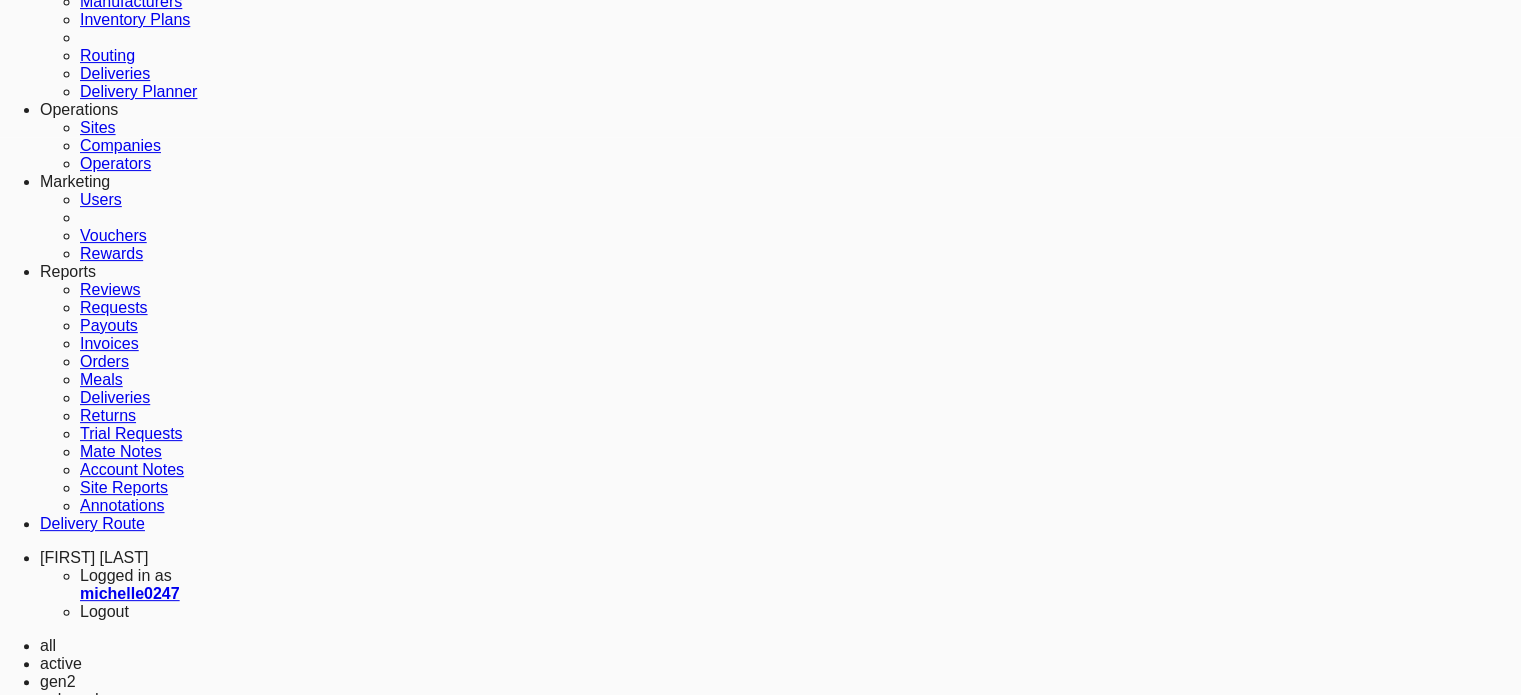 click at bounding box center [602, 8025] 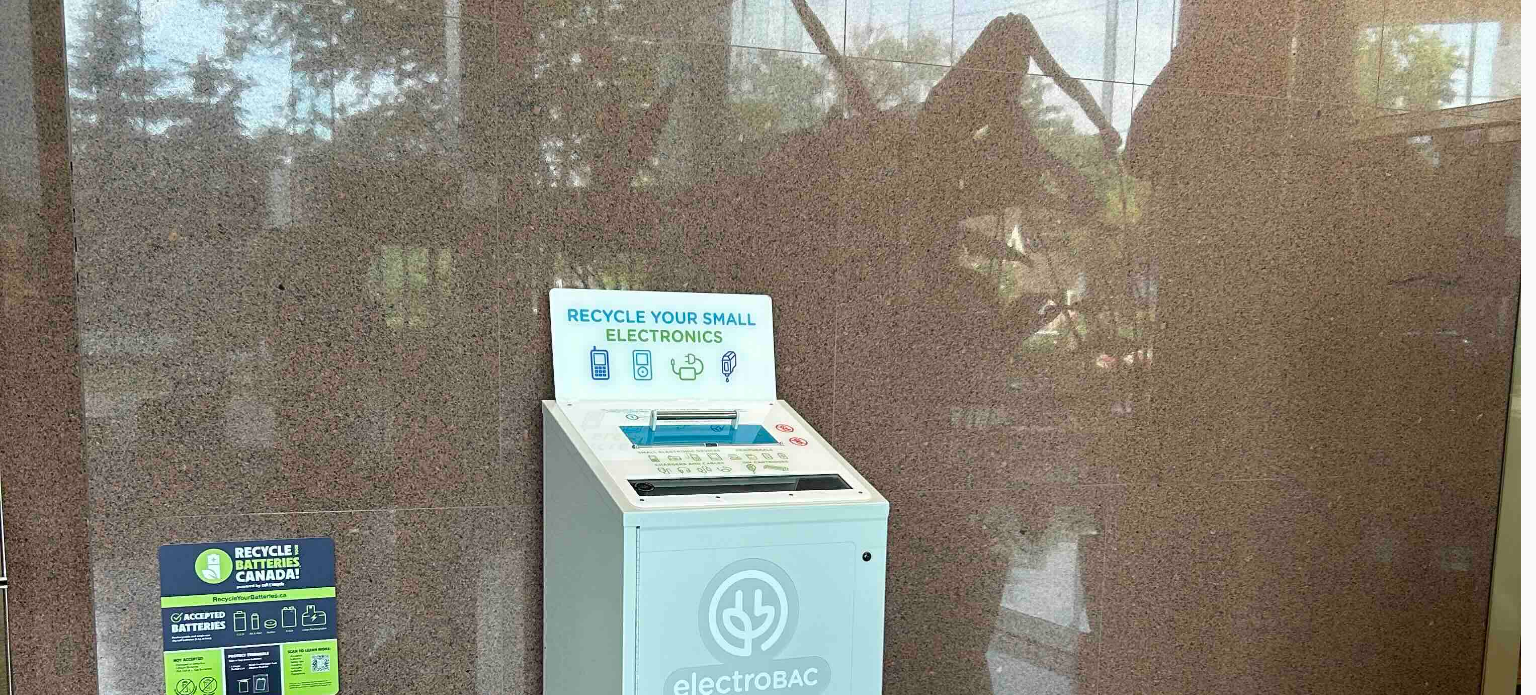 click at bounding box center (760, 548) 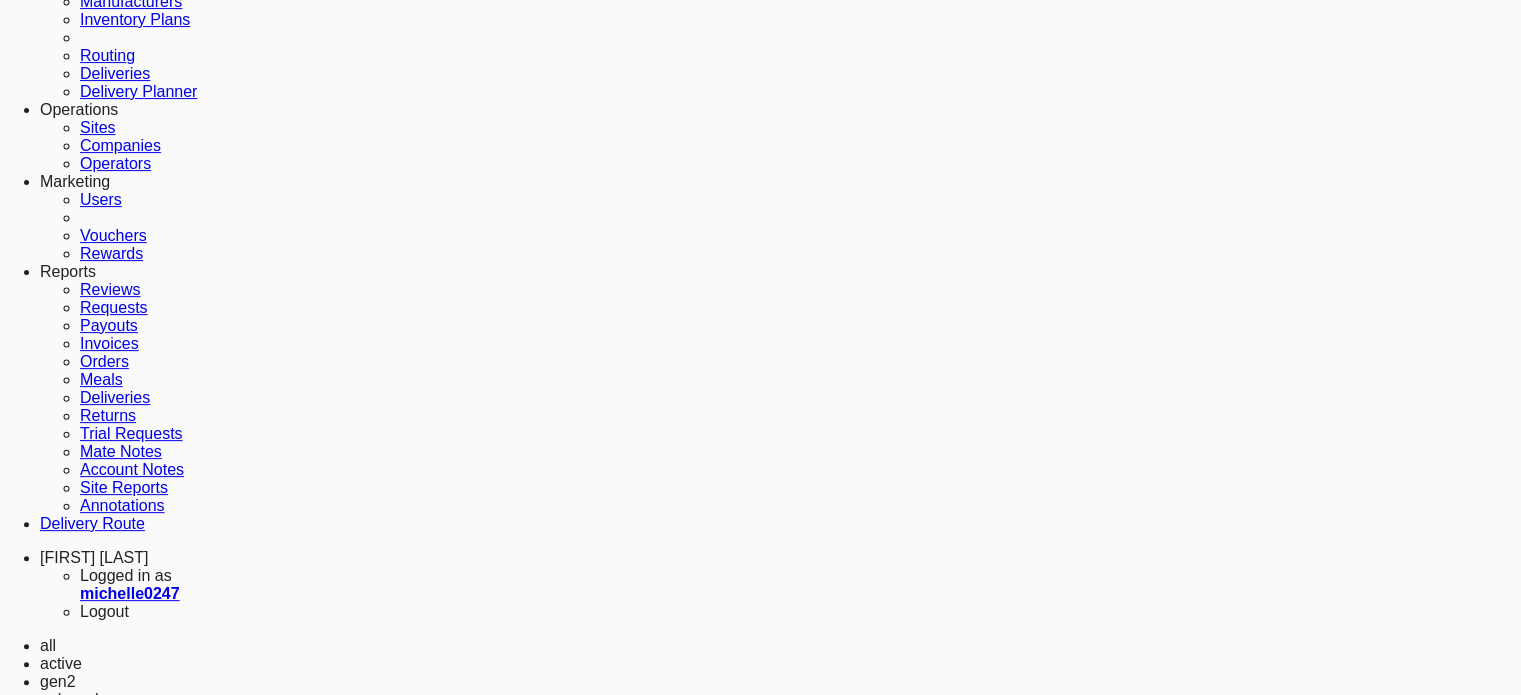 scroll, scrollTop: 58, scrollLeft: 0, axis: vertical 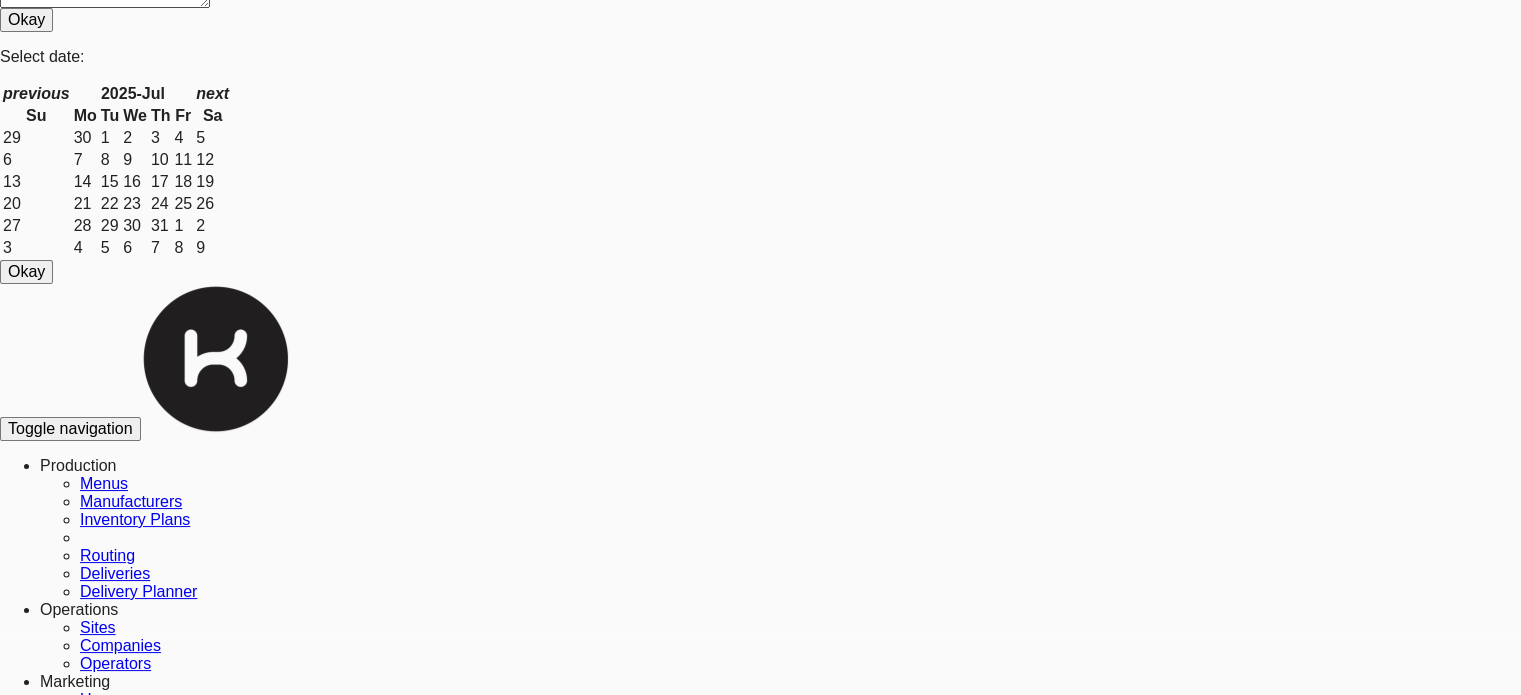 click on "Launch Date: Jul 02, 2024" at bounding box center [780, 1310] 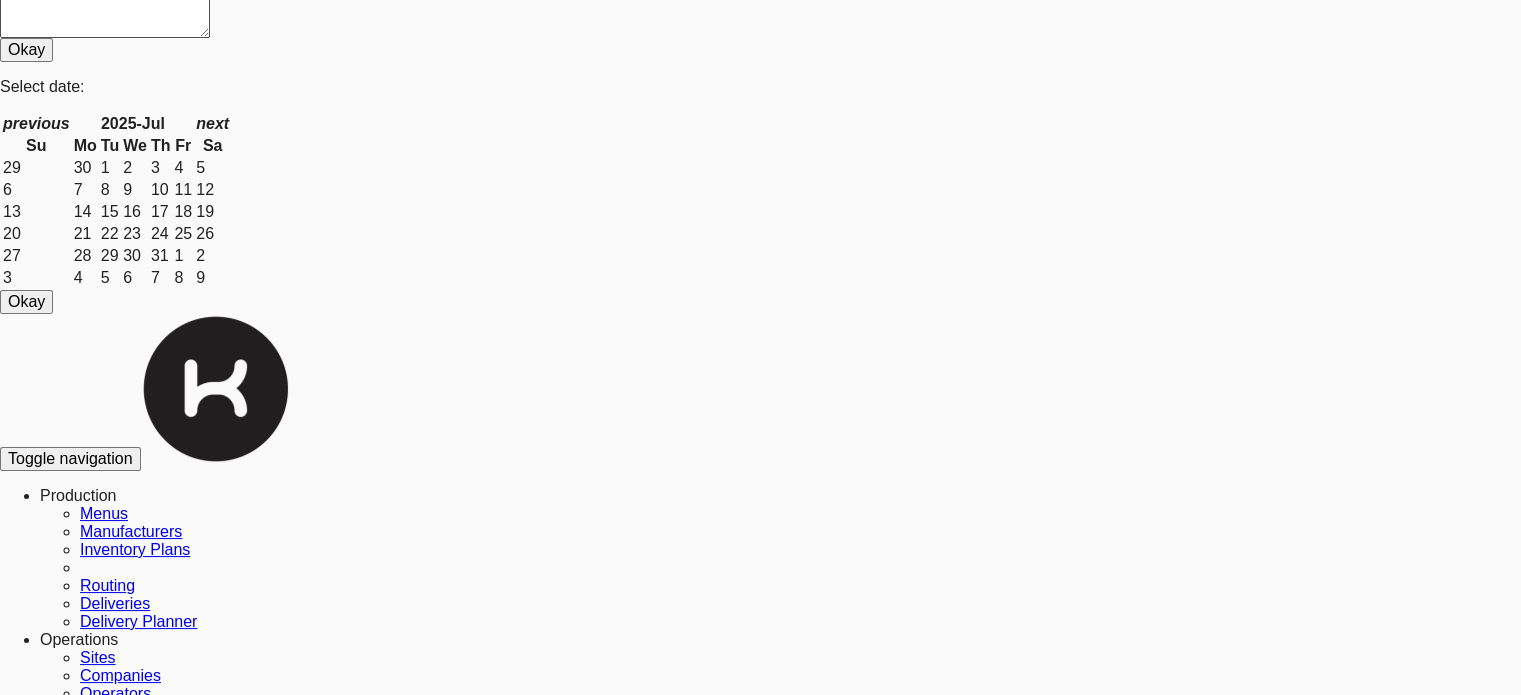 scroll, scrollTop: 0, scrollLeft: 0, axis: both 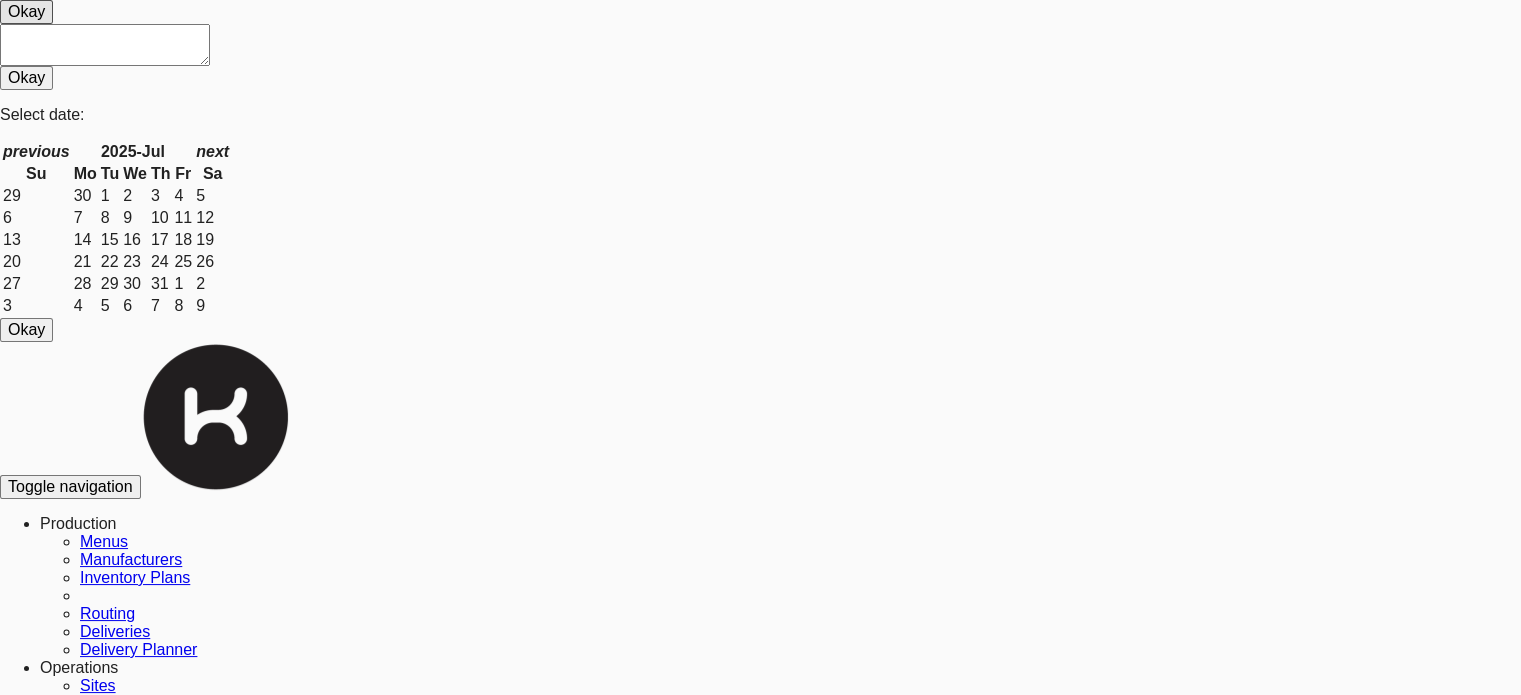 click on "Associations" at bounding box center [40, 7341] 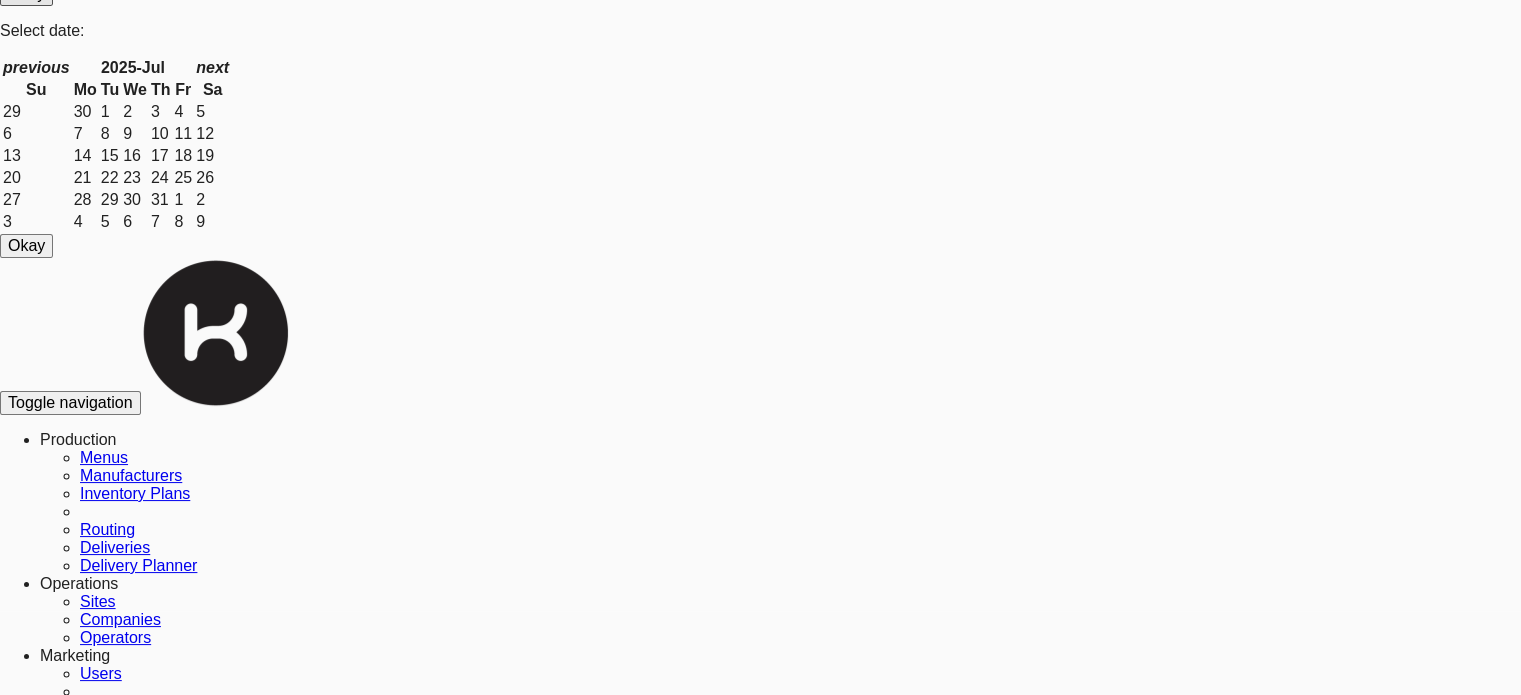 scroll, scrollTop: 0, scrollLeft: 0, axis: both 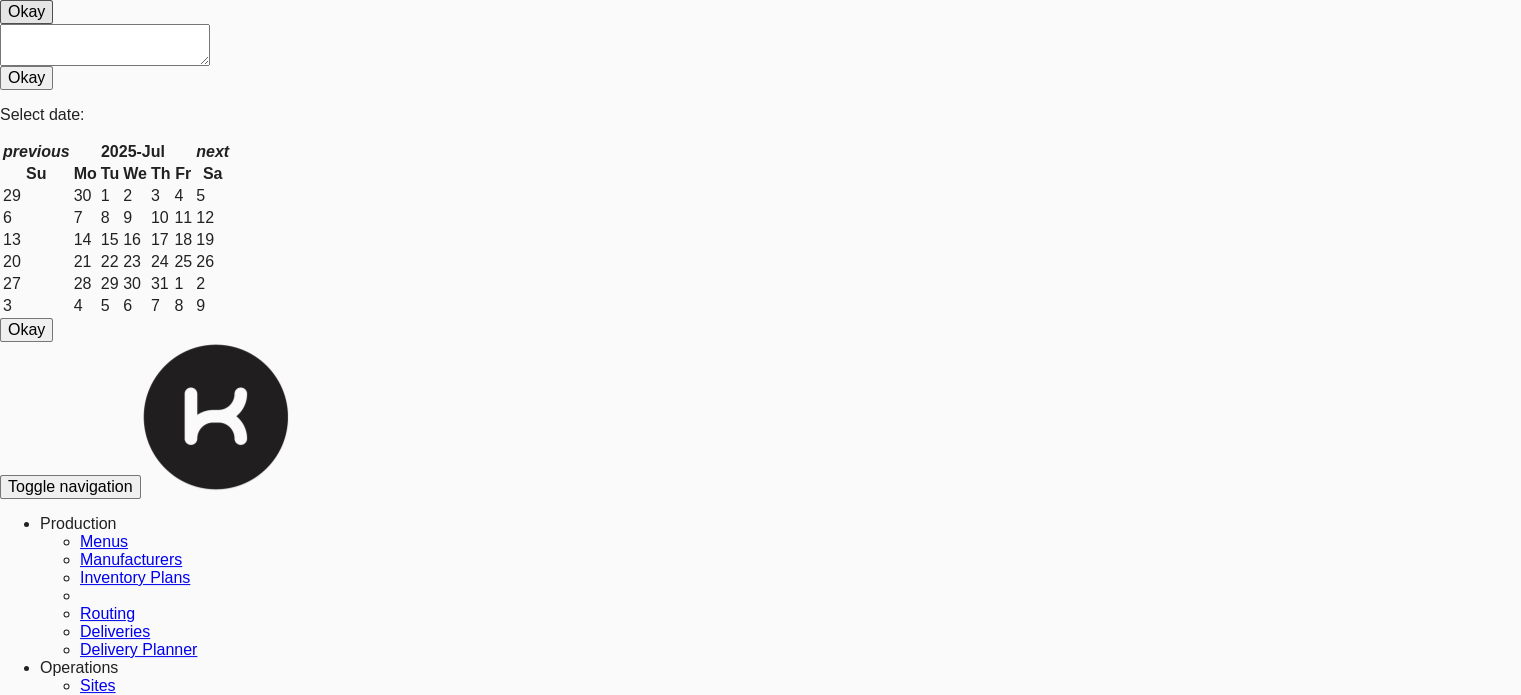 click on "Inventories" at bounding box center (40, 7341) 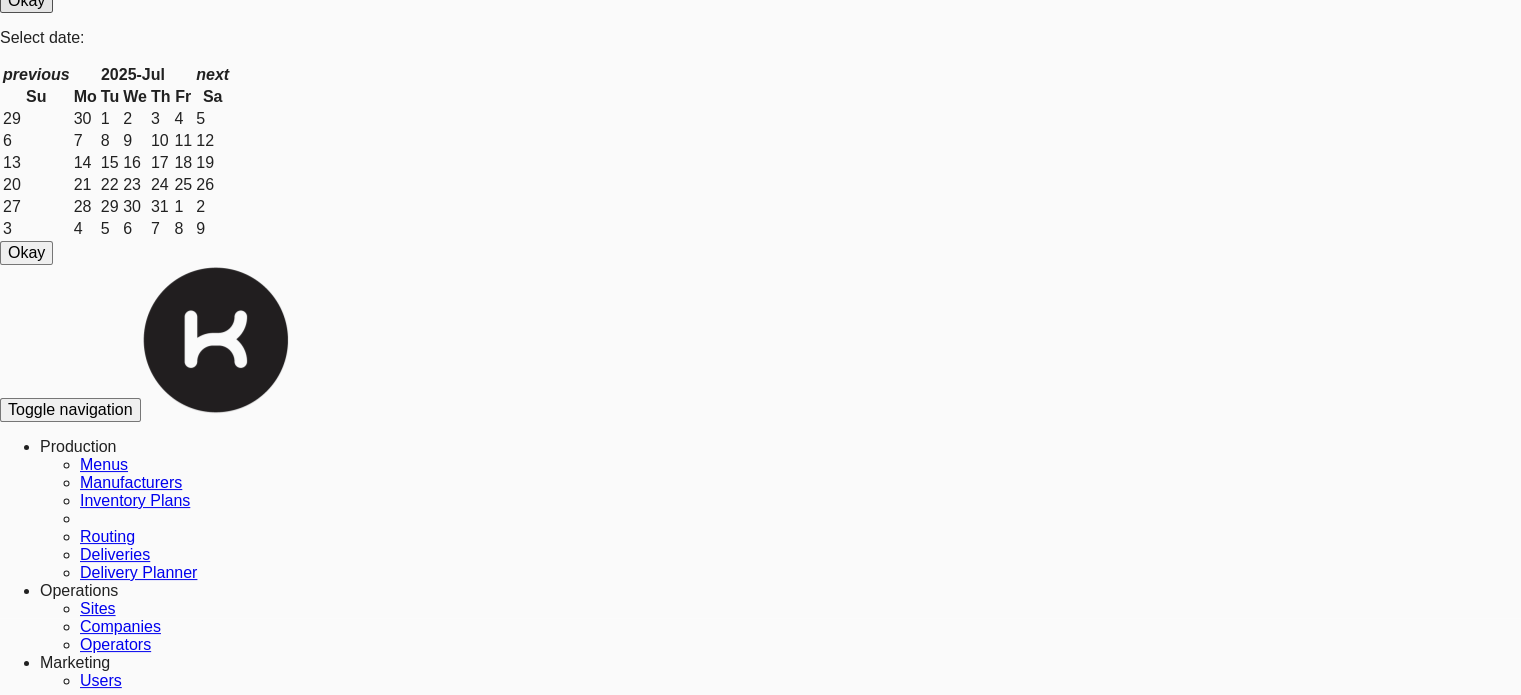 scroll, scrollTop: 0, scrollLeft: 0, axis: both 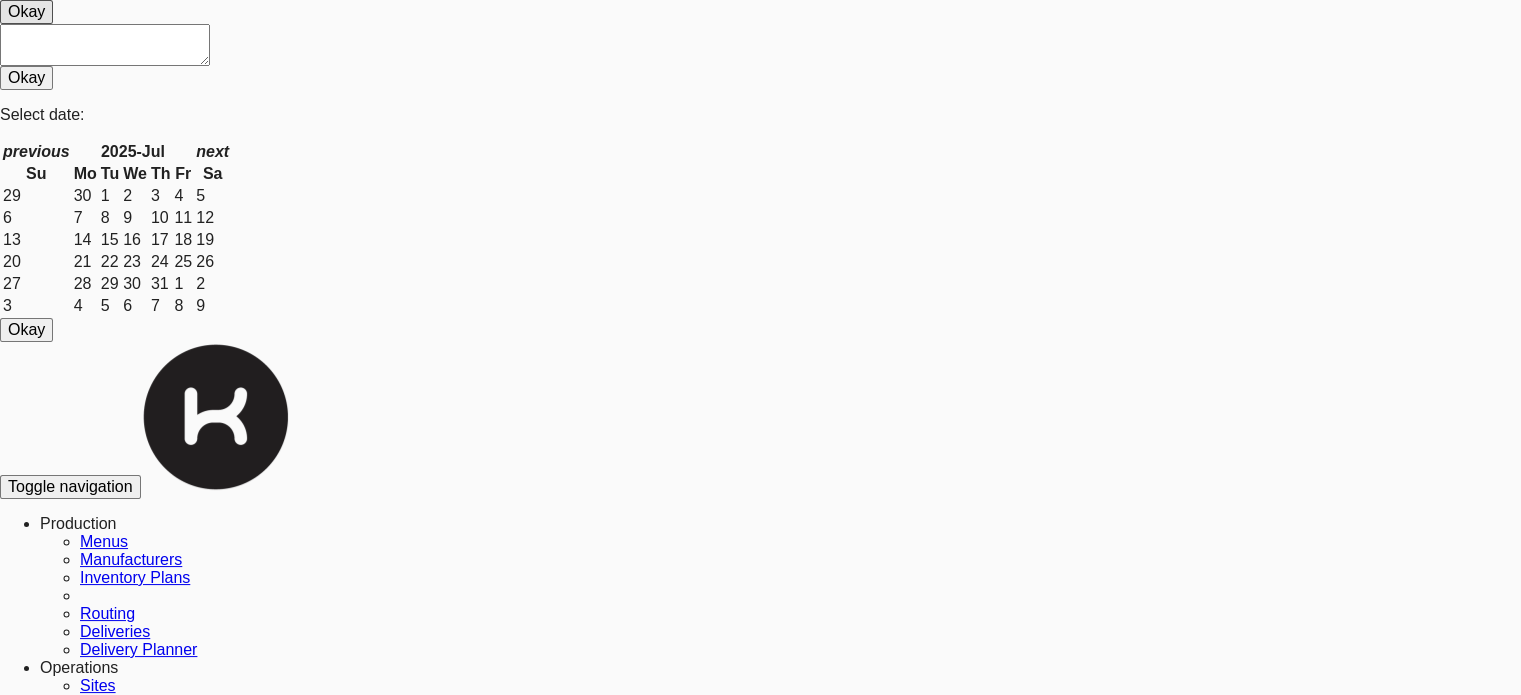 click on "Orders" at bounding box center (40, 7341) 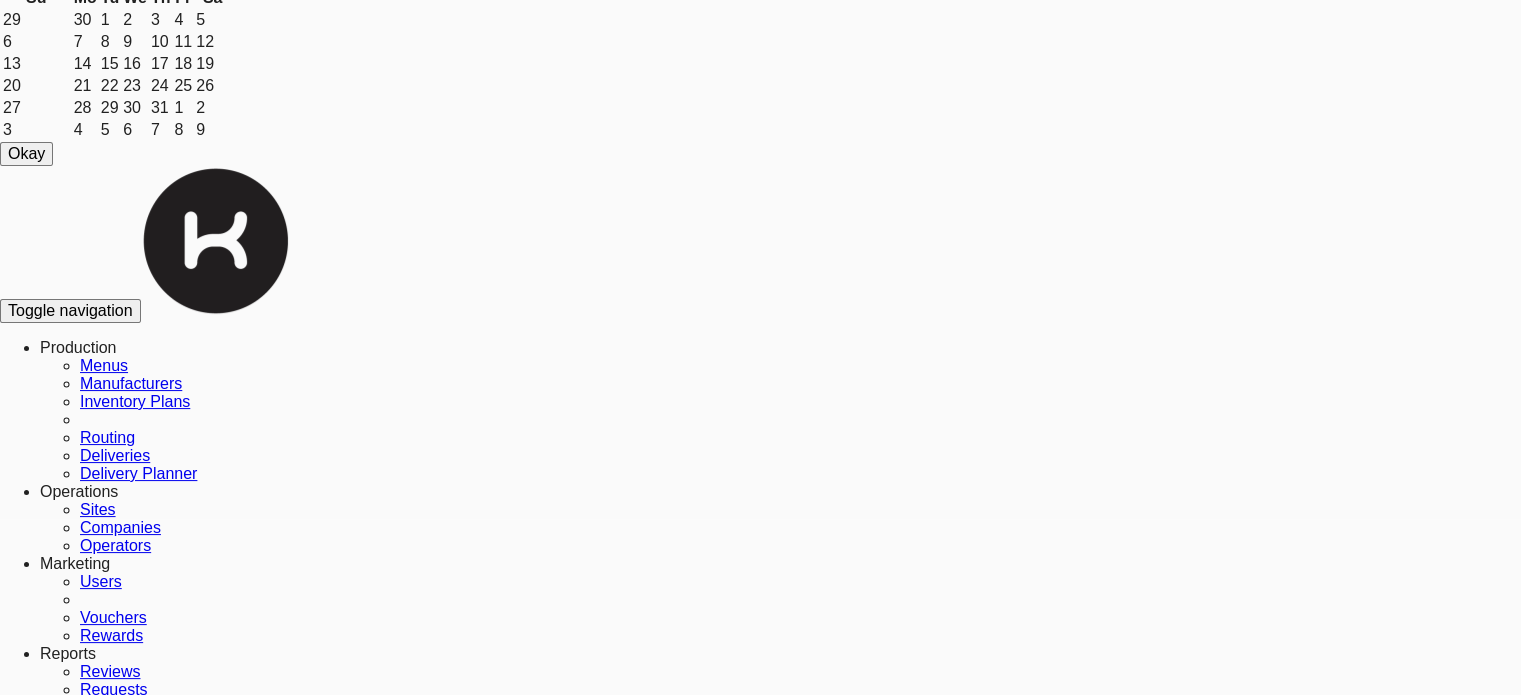 scroll, scrollTop: 184, scrollLeft: 0, axis: vertical 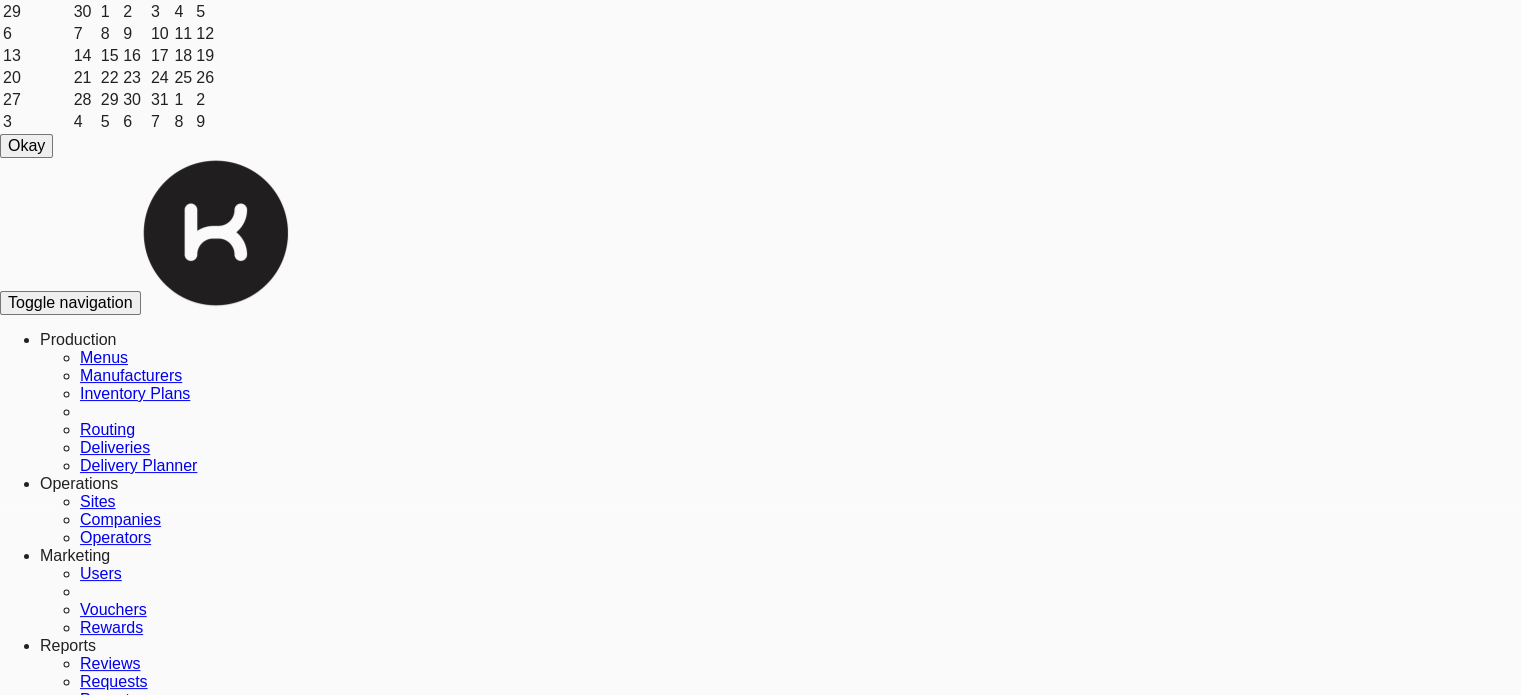 click on "Market @ 3500 Steeles(Right)" at bounding box center [780, 1236] 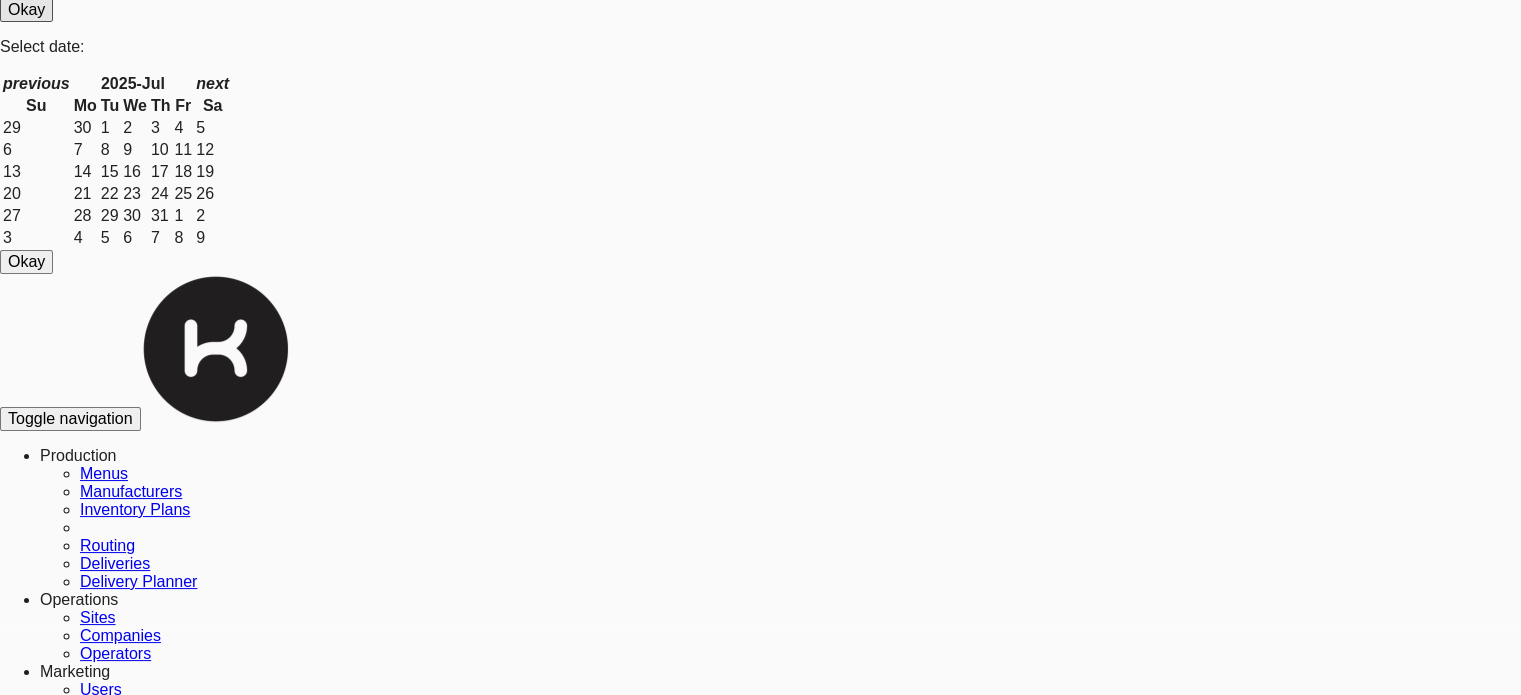 scroll, scrollTop: 0, scrollLeft: 0, axis: both 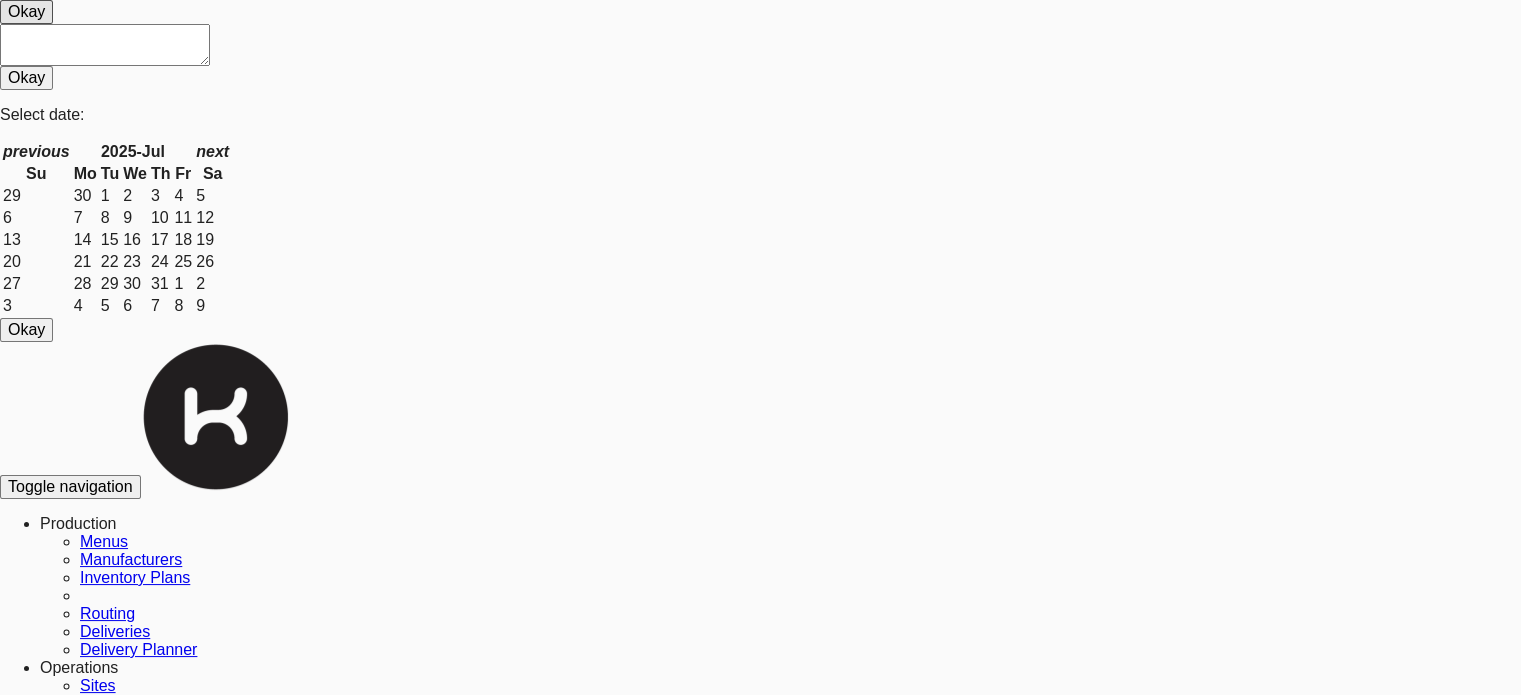 click on "Users" at bounding box center [58, 9265] 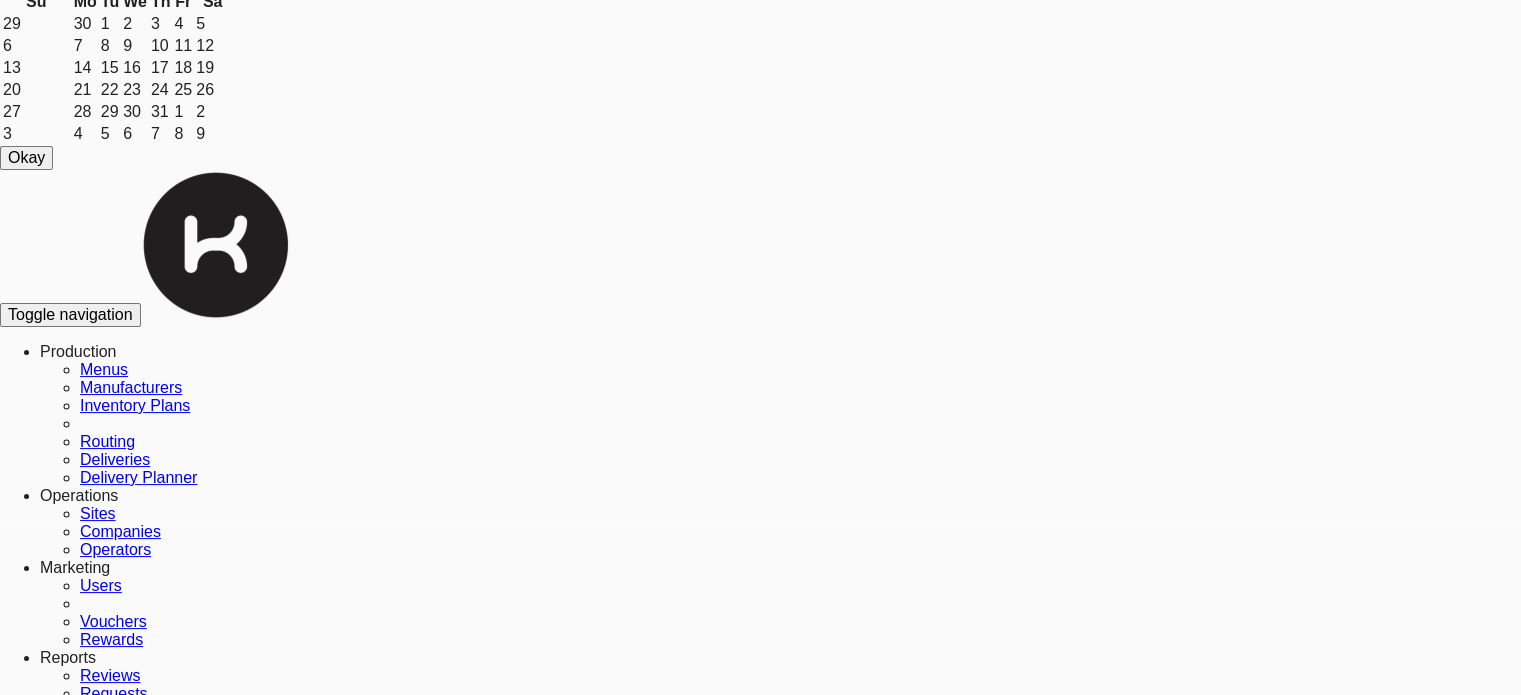 scroll, scrollTop: 184, scrollLeft: 0, axis: vertical 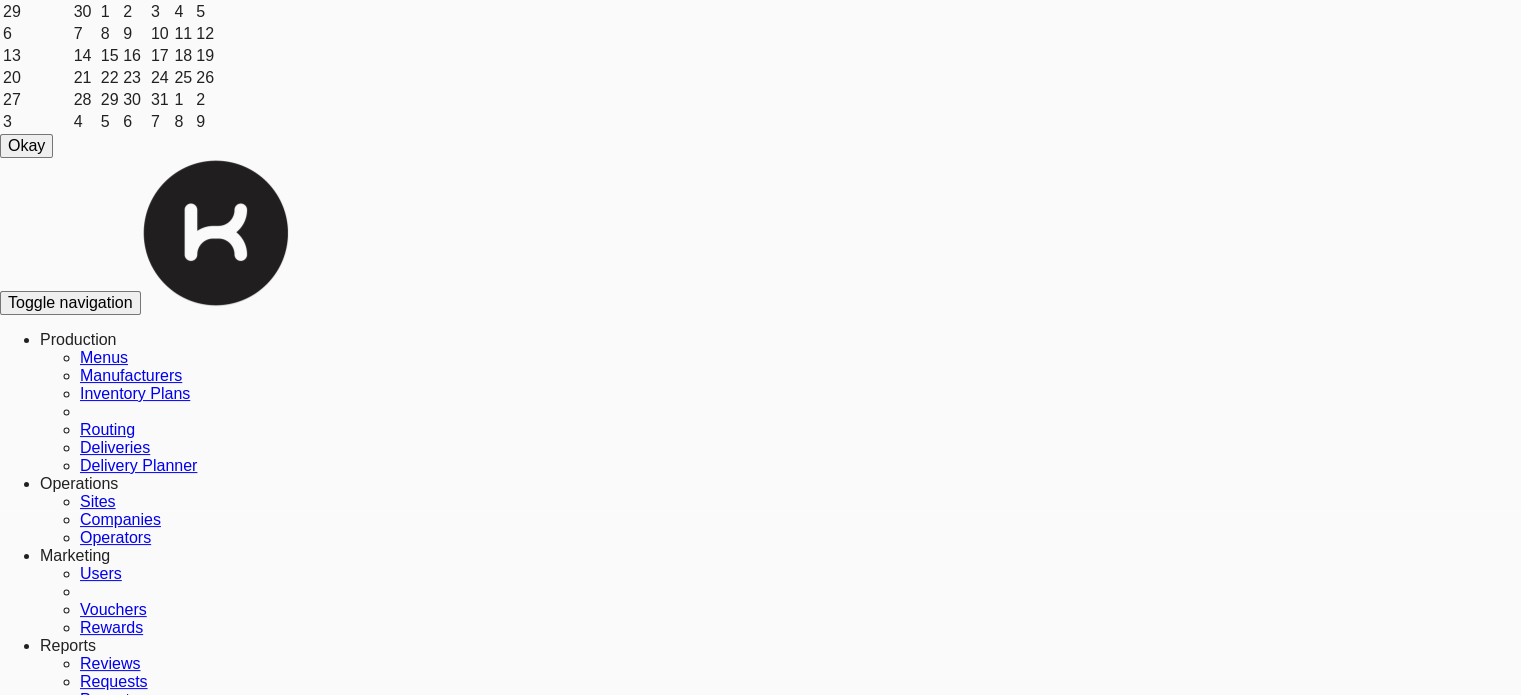 click on "INVOICE Invoice Company Name  [COMPANY] ([EMAIL]) Invoice Address [NUMBER] [STREET], [CITY] [PROVINCE] Invoice Email [EMAIL] Invoice PO Number Payment Method manual Invoice Interval: month Max Employee Discount Charge: na Service Fee Exemption Periods ADMIN PAGE   MONTHLY/WEEKLY FEES Service Fee: N/A $500 Hardware Lease Fee: N/A na Fee Interval: month Invoice interval: month Separate invoice: No Start Date [MM]/[DD]/[YYYY] End Date   REVENUE SHARE Start Date End Date Invoices [NUMBER]   $[AMOUNT] [MONTH] [YEAR]  Mark As Paid [NUMBER]   $[AMOUNT] [MONTH] [YEAR]  Mark As Paid [NUMBER]   $[AMOUNT] [MONTH] [YEAR]  Mark As Paid [NUMBER]   $[AMOUNT] [MONTH] [YEAR]  Mark As Paid [NUMBER]   $[AMOUNT] [MONTH] [YEAR]  Mark As Paid [NUMBER]   $[AMOUNT] [MONTH] [YEAR]  Mark As Paid [NUMBER]   $[AMOUNT] [MONTH] [YEAR]  Mark As Paid [NUMBER]   $[AMOUNT] [MONTH] [YEAR]  Mark As Paid [NUMBER]   $[AMOUNT] [MONTH] [YEAR] Paid [NUMBER]   $[AMOUNT] [MONTH] [YEAR] Paid [NUMBER]   Paid" at bounding box center (760, 12730) 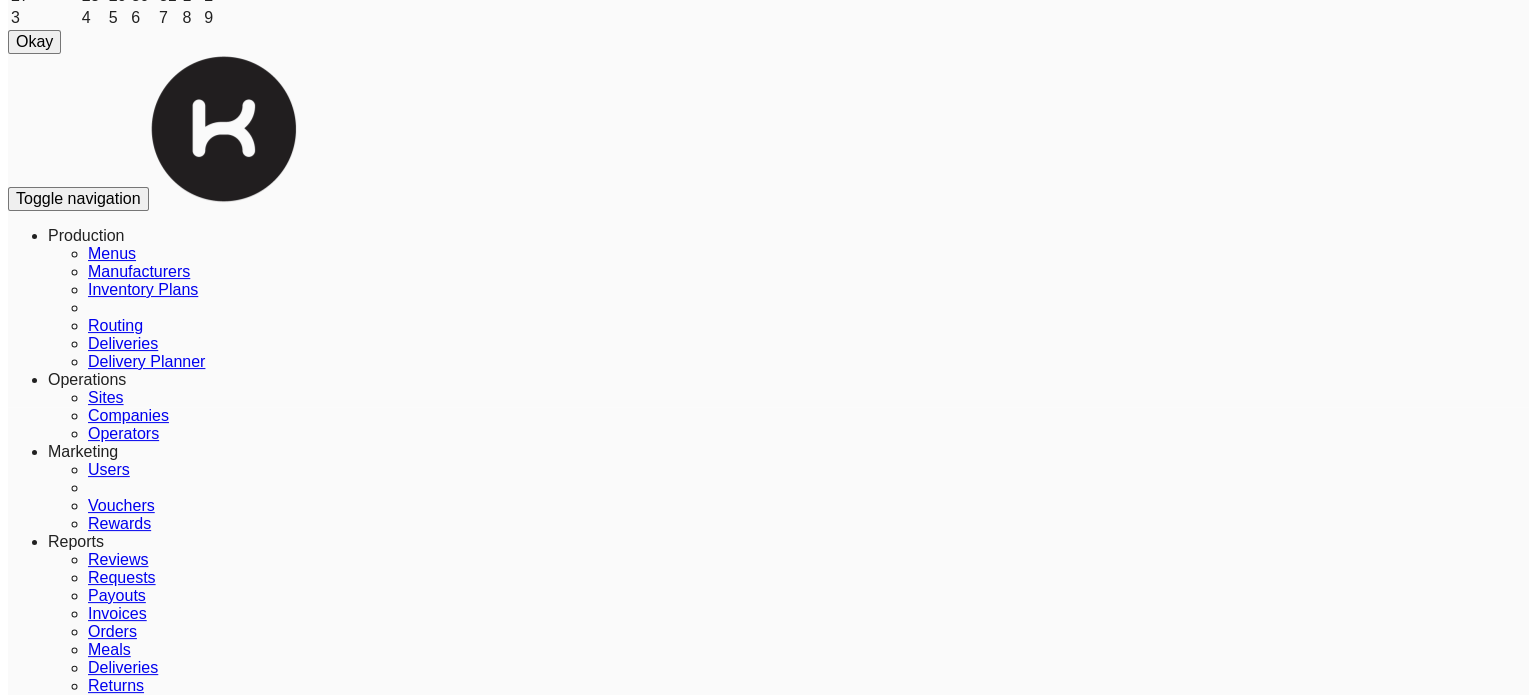 scroll, scrollTop: 300, scrollLeft: 0, axis: vertical 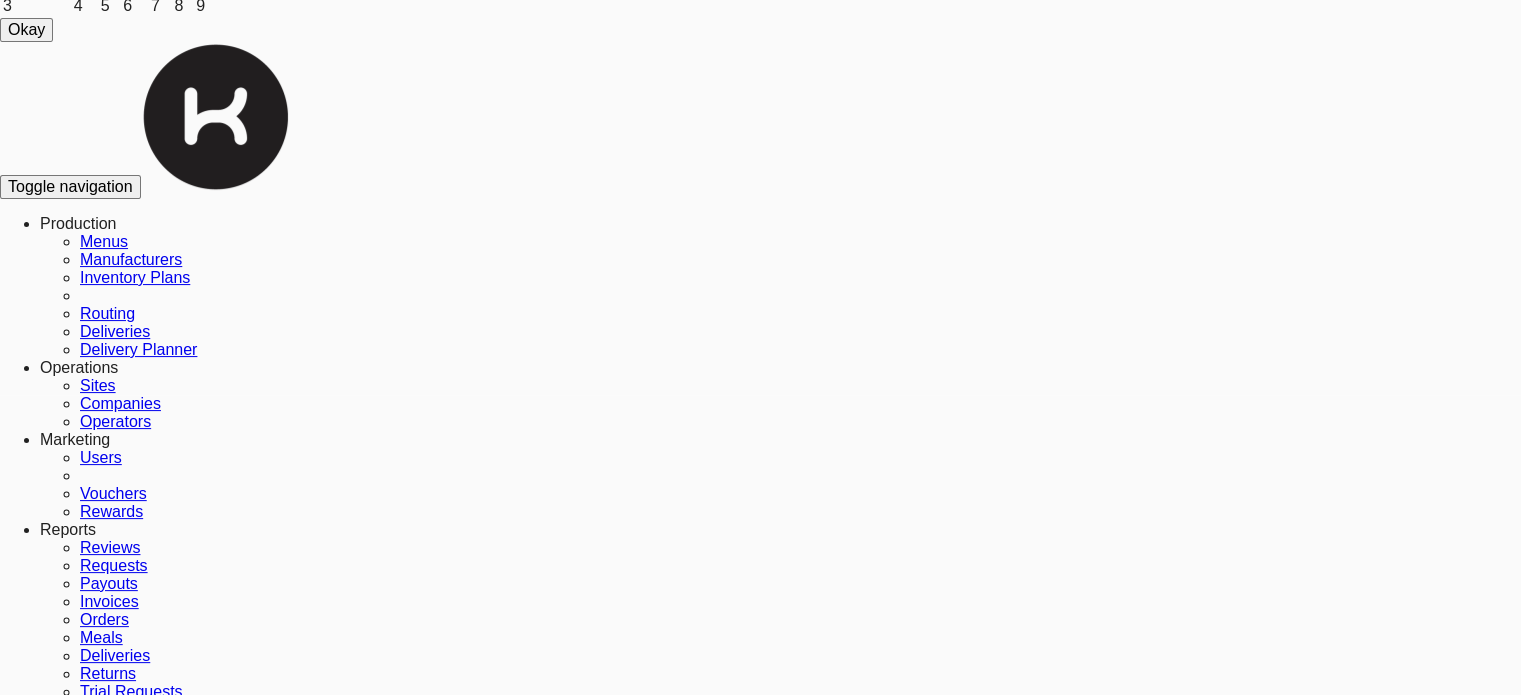 click at bounding box center [152, 8283] 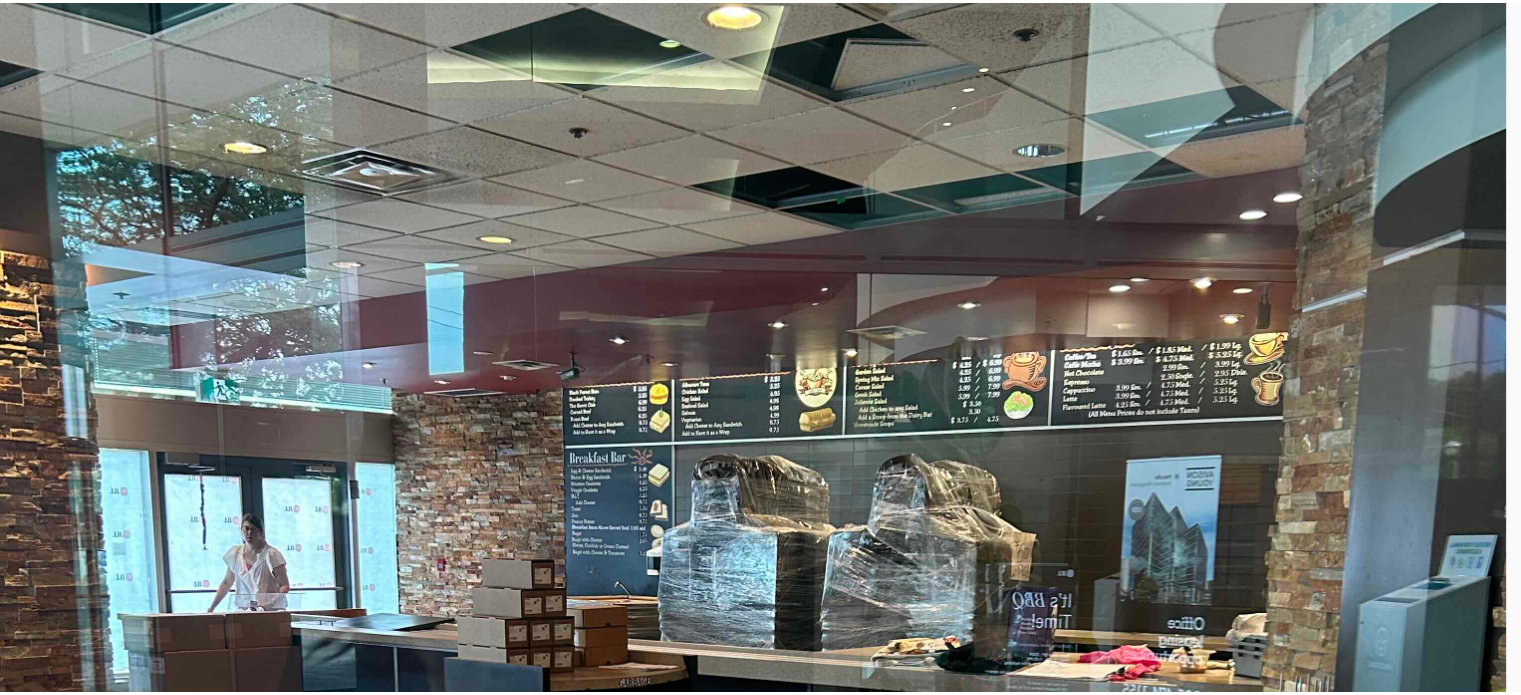 scroll, scrollTop: 164, scrollLeft: 0, axis: vertical 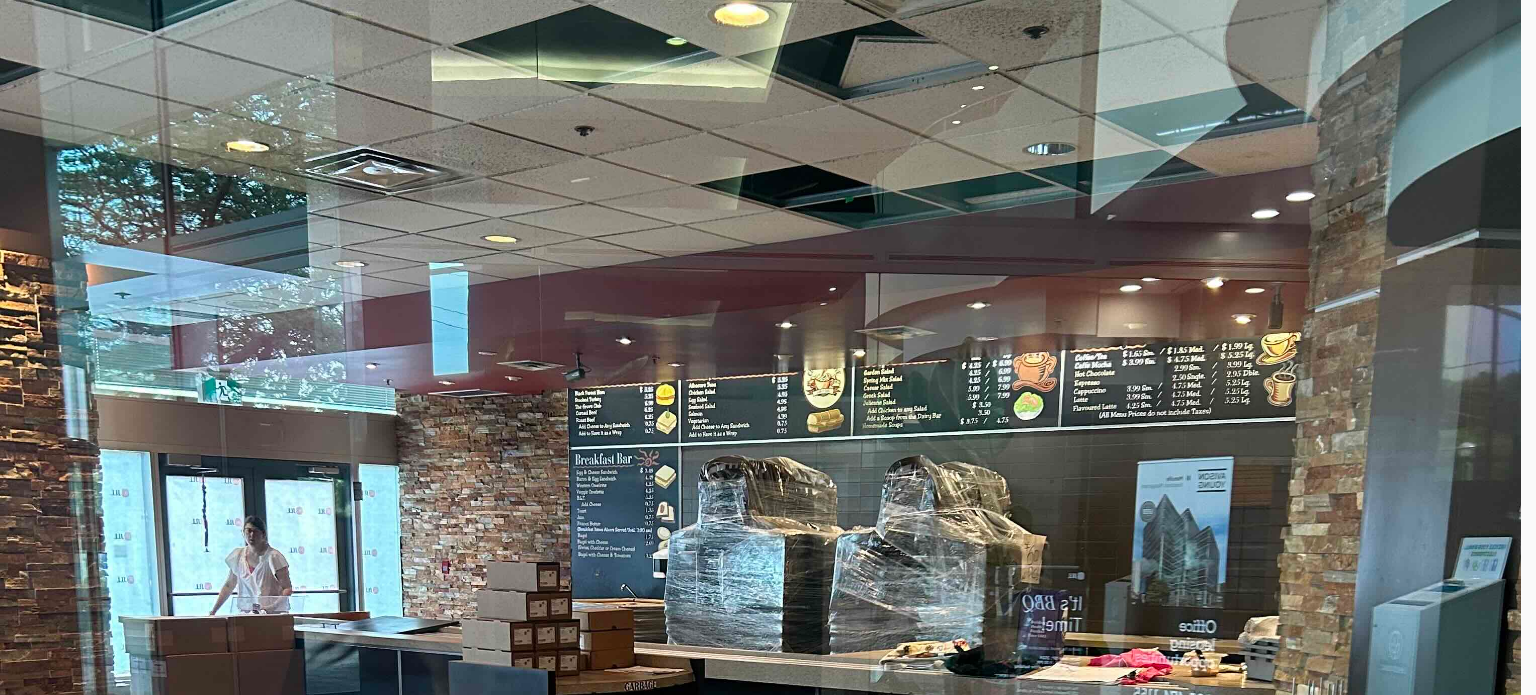 click at bounding box center (760, 806) 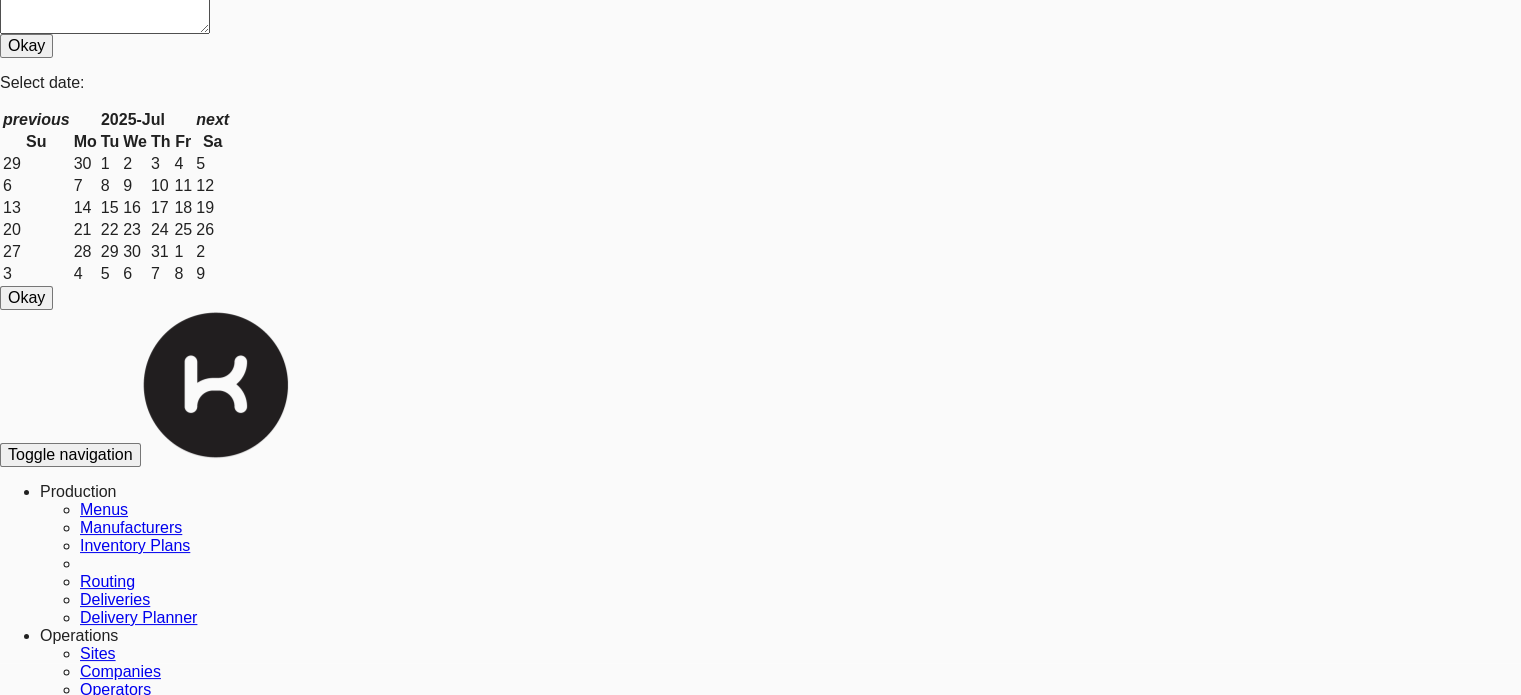 scroll, scrollTop: 0, scrollLeft: 0, axis: both 